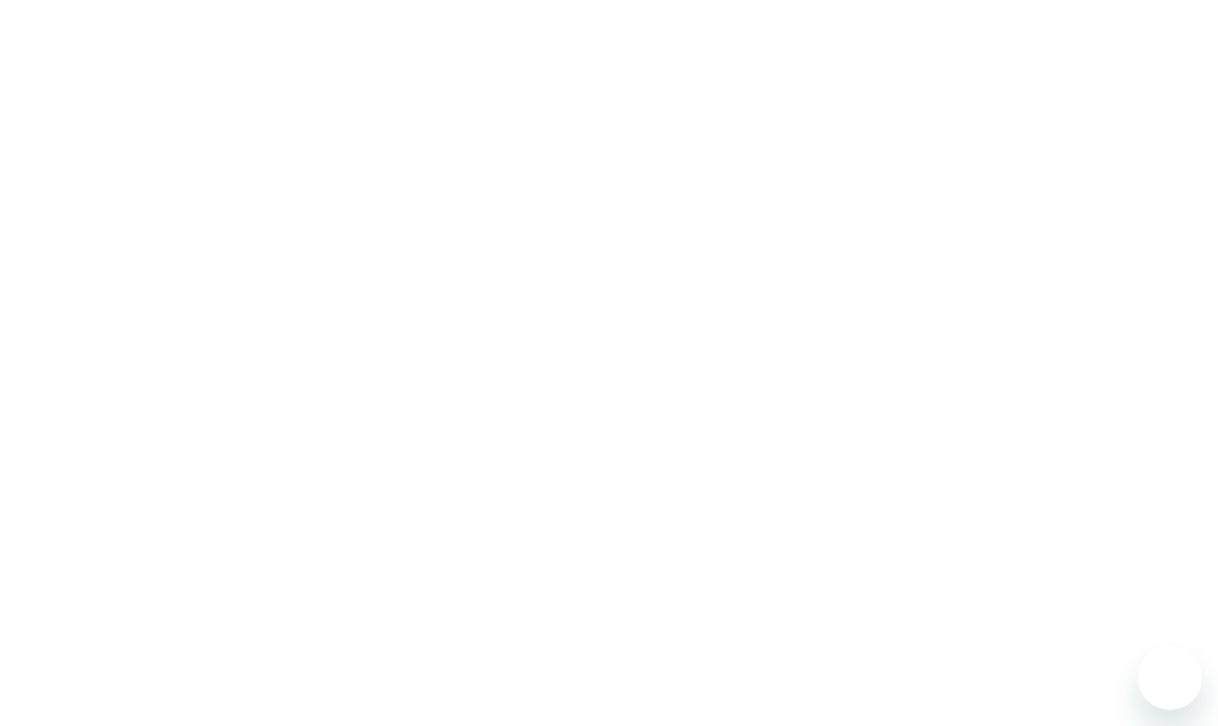 scroll, scrollTop: 0, scrollLeft: 0, axis: both 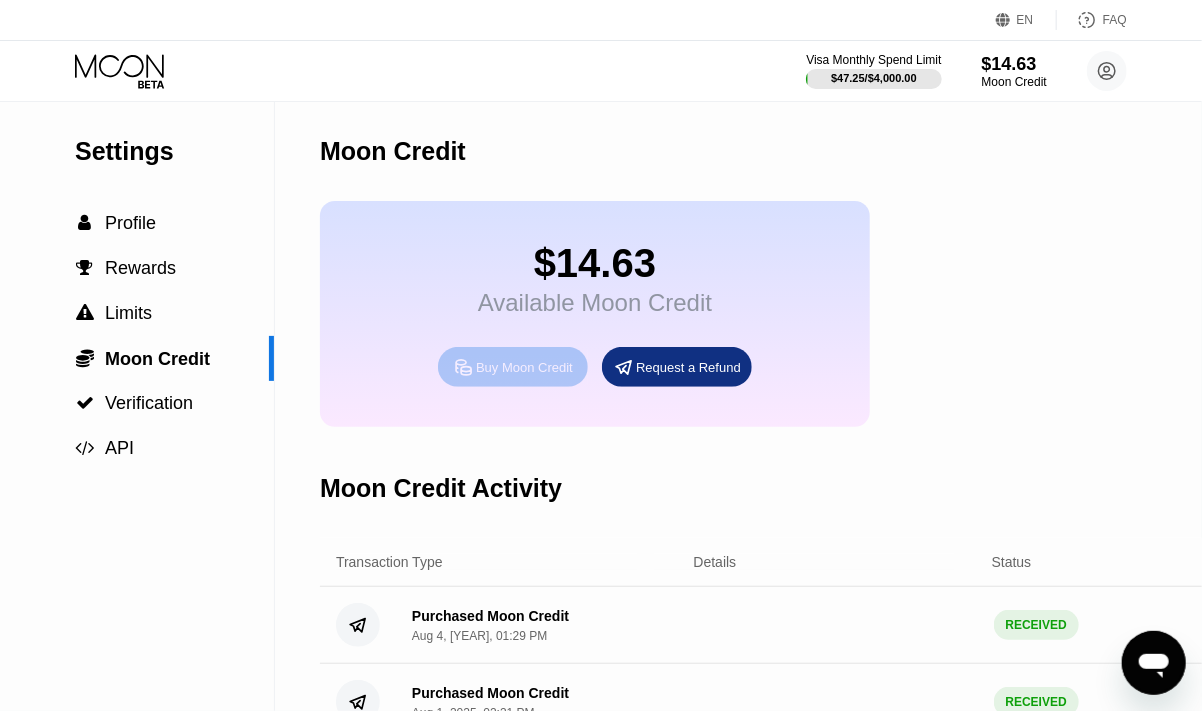 click on "Buy Moon Credit" at bounding box center (524, 367) 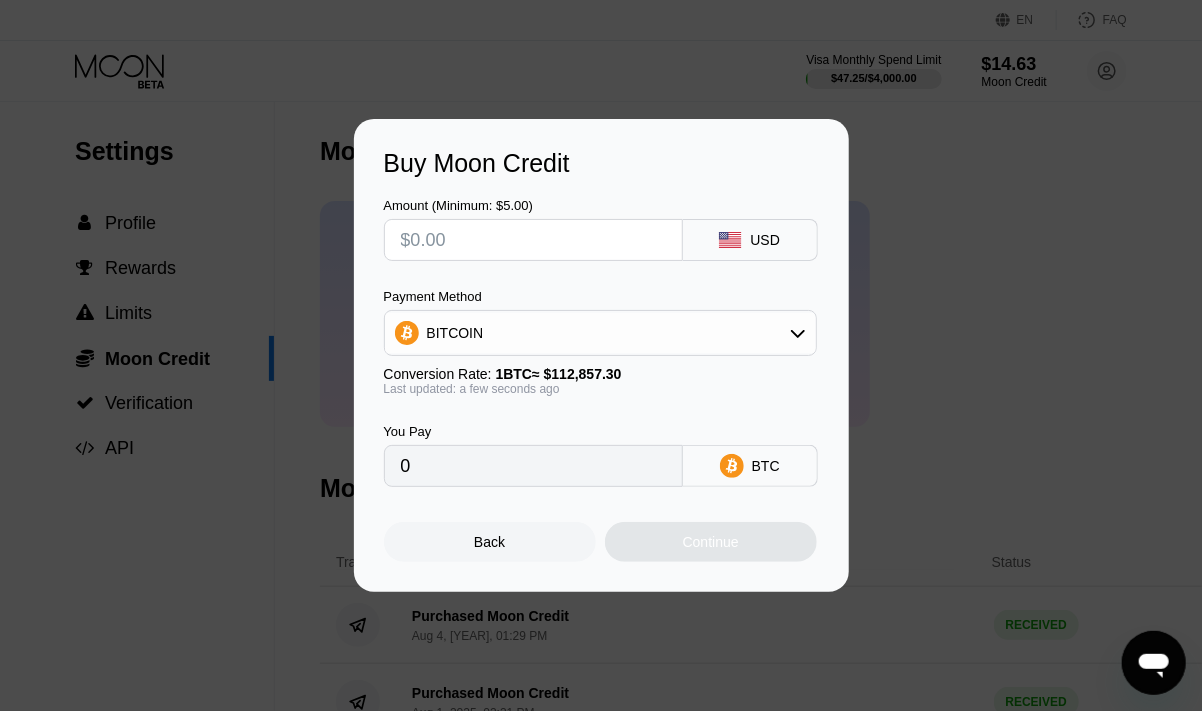 click at bounding box center [533, 240] 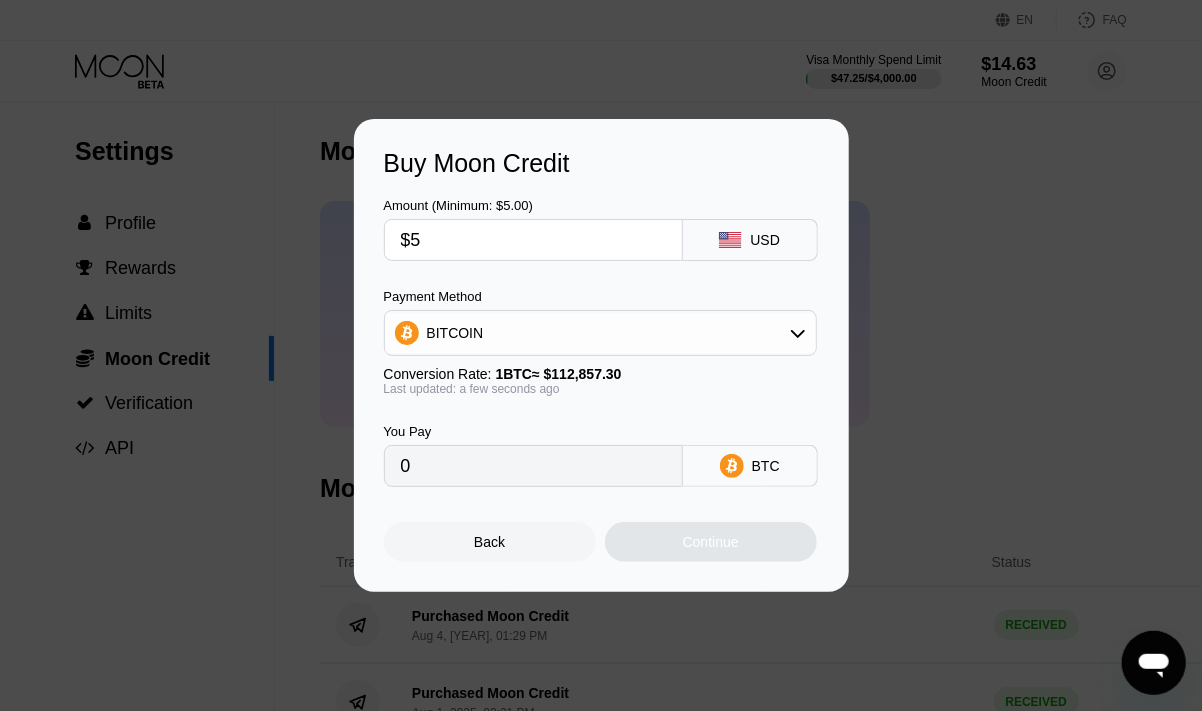 type on "0.00004431" 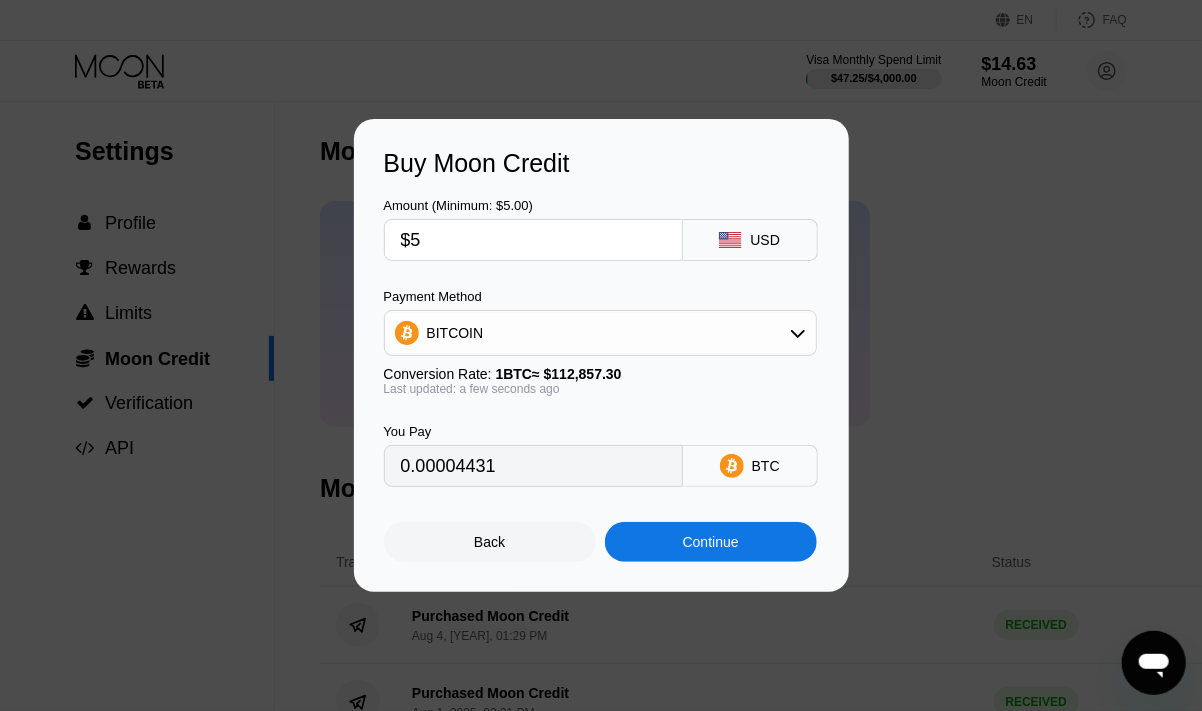 type on "$50" 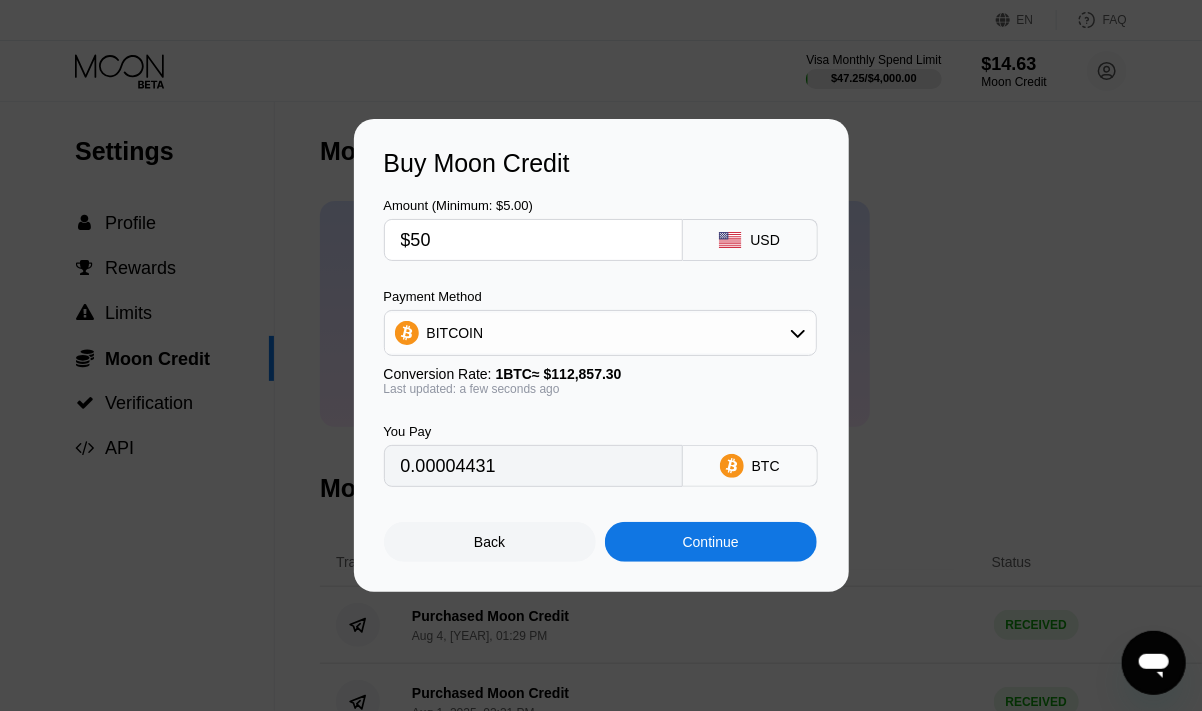 type on "0.00044304" 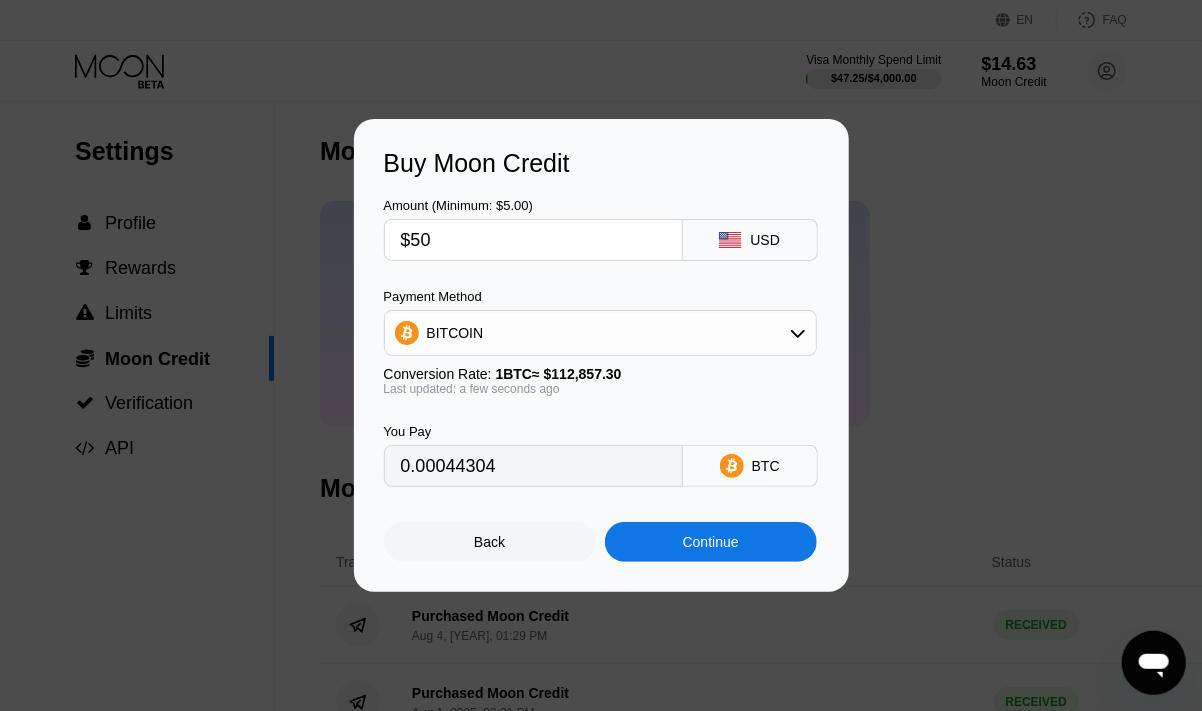 type on "$5" 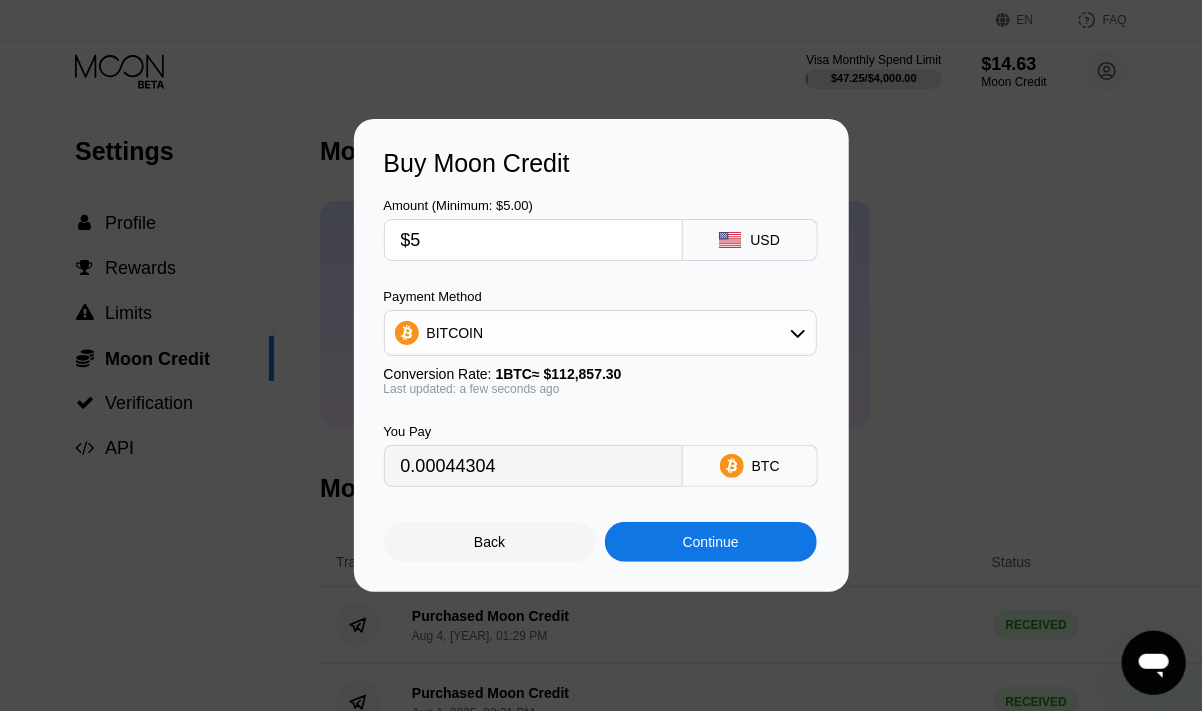 type on "0.00004431" 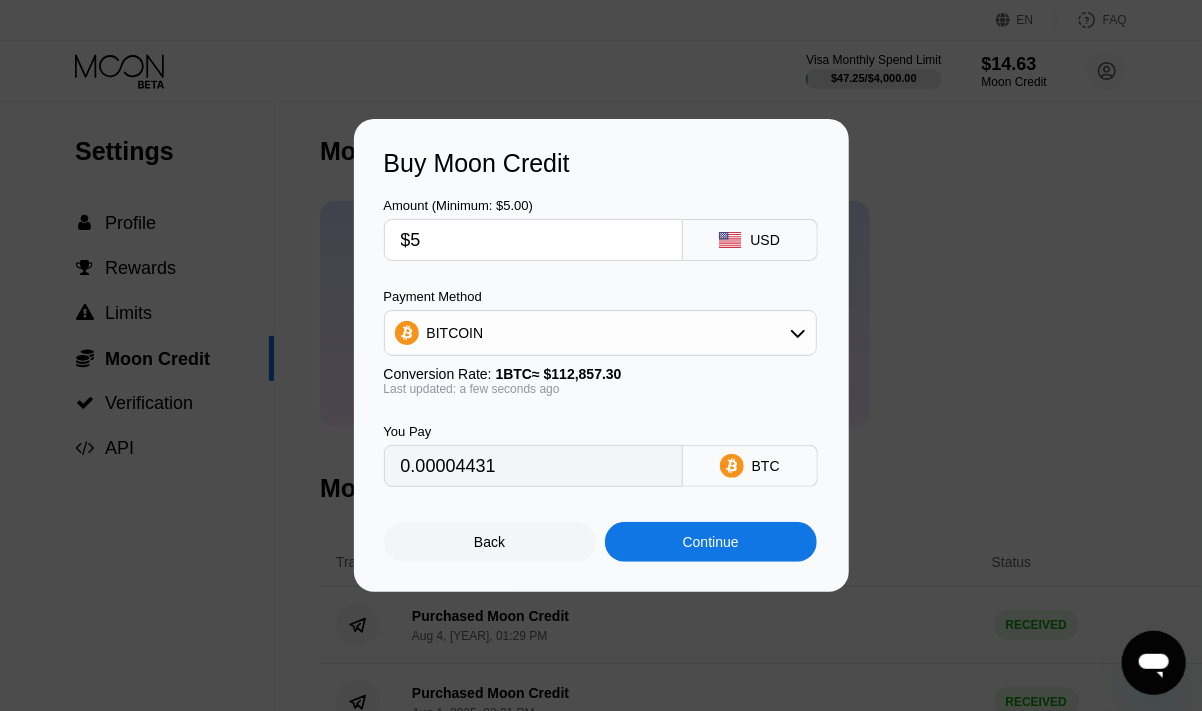 type on "$54" 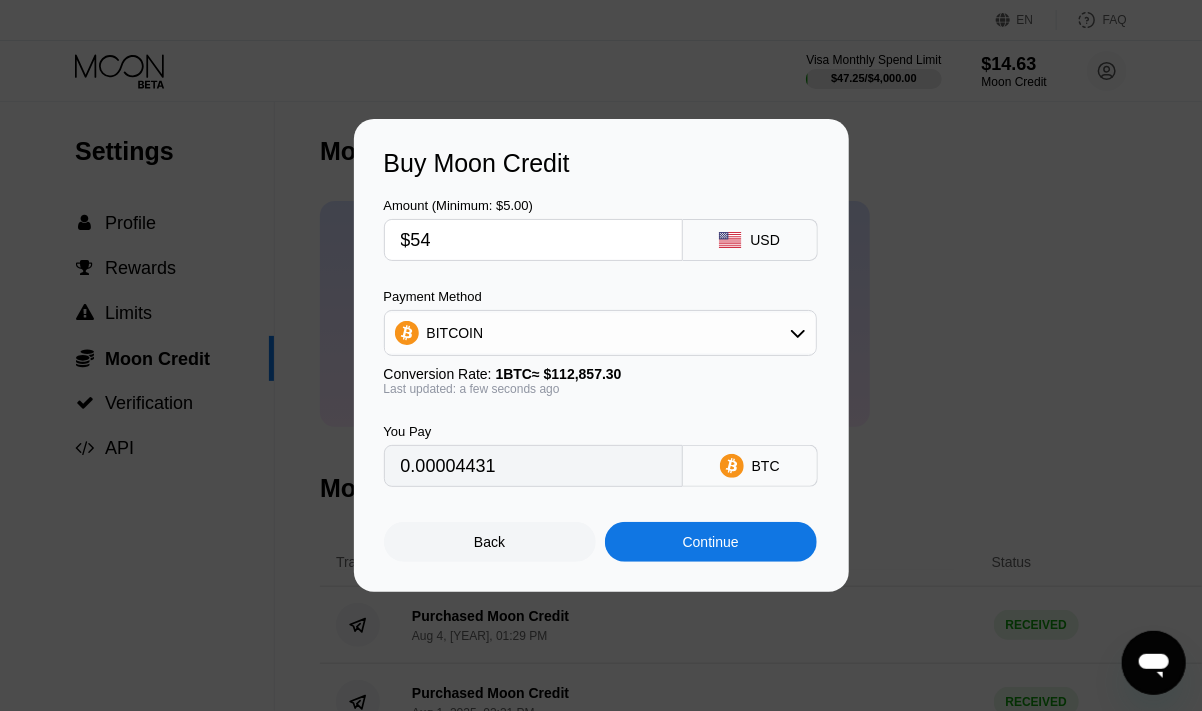 type on "0.00047849" 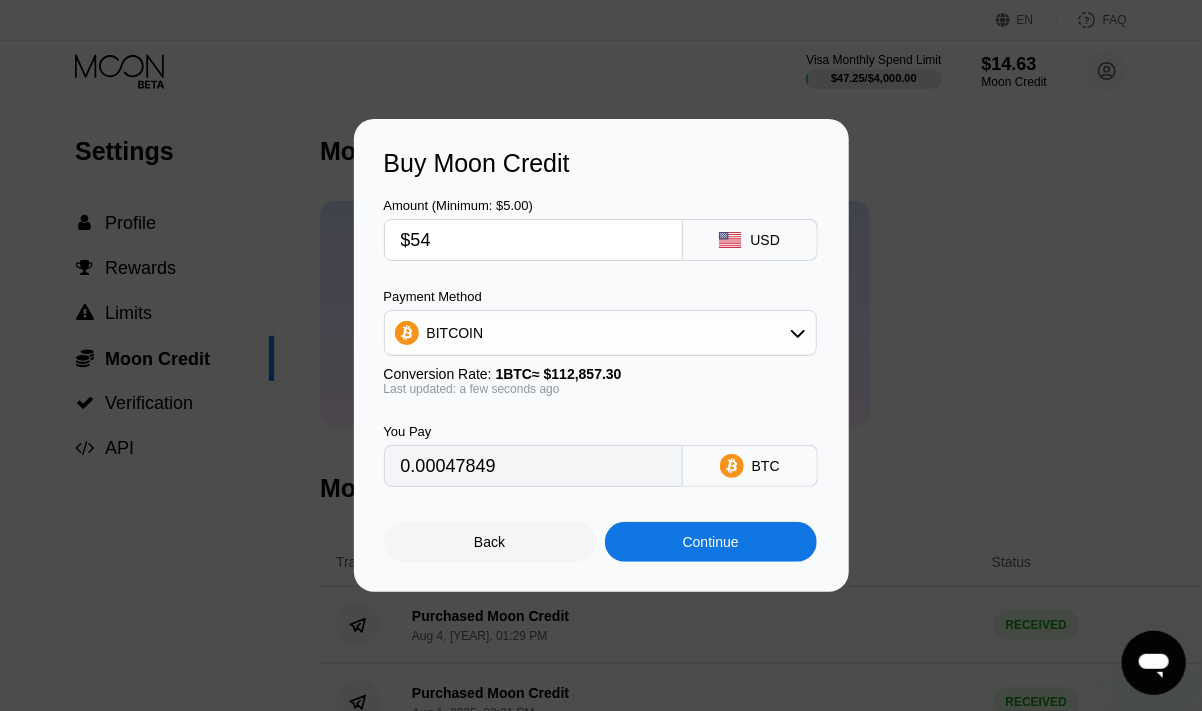 type on "$547" 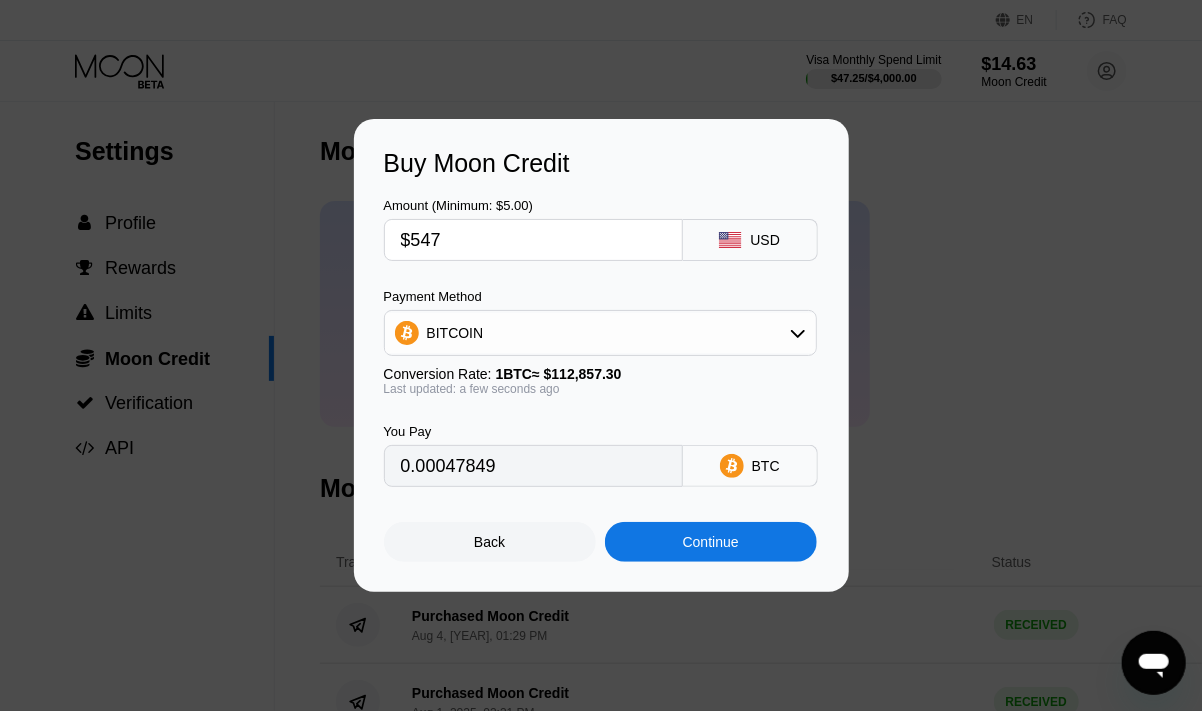 type on "0.00484683" 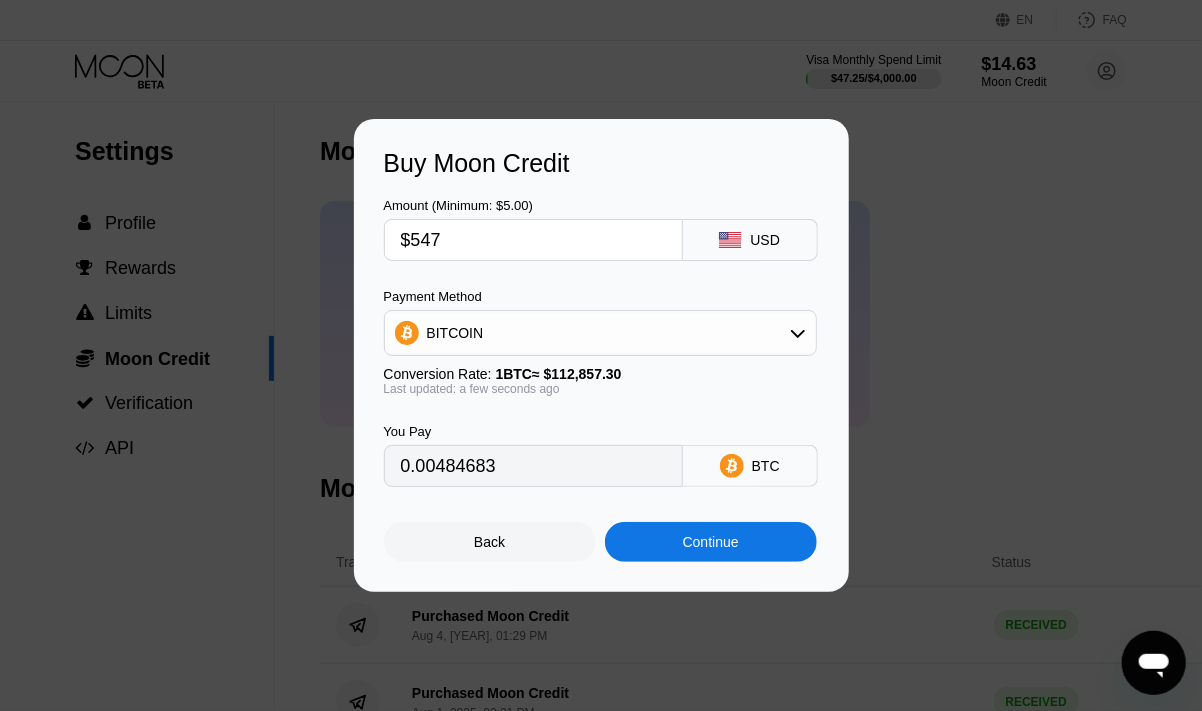type on "$54" 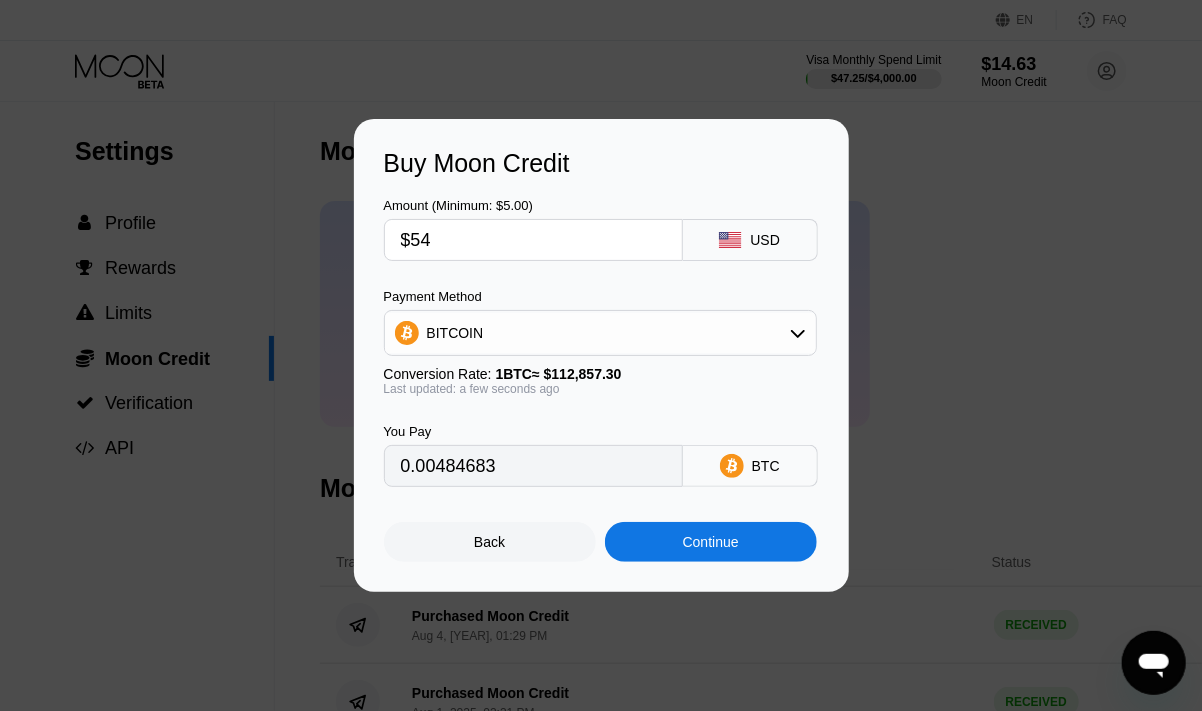 type on "0.00047849" 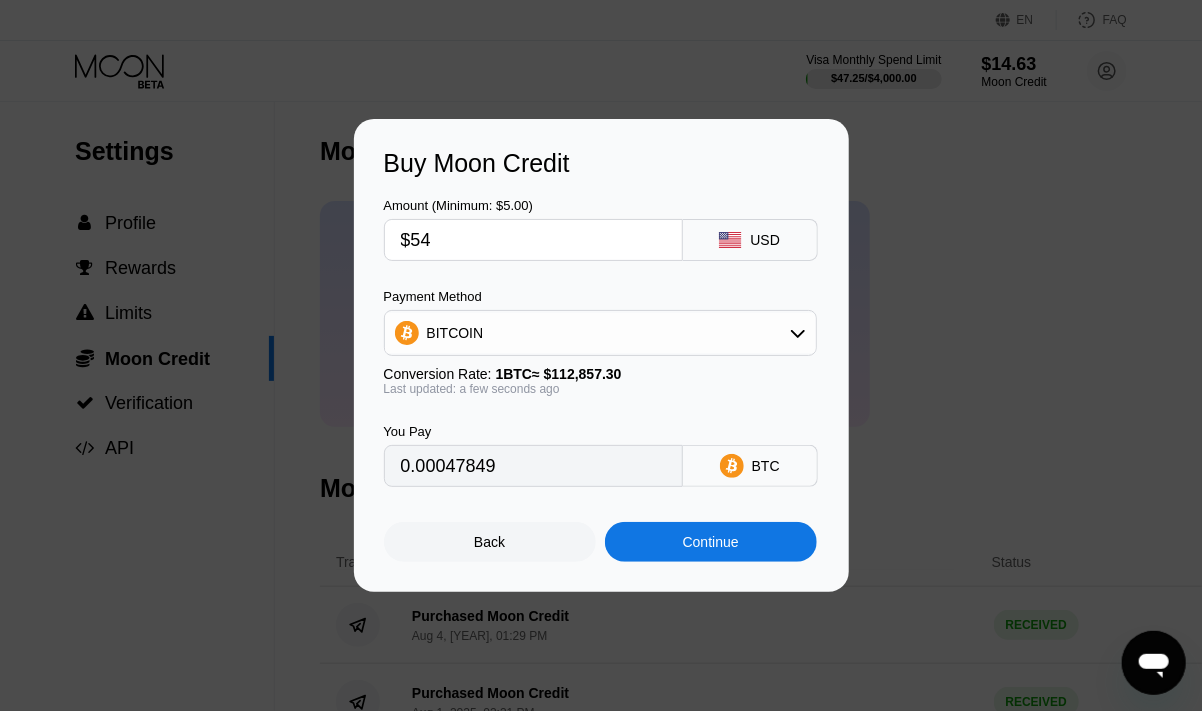 type on "$5" 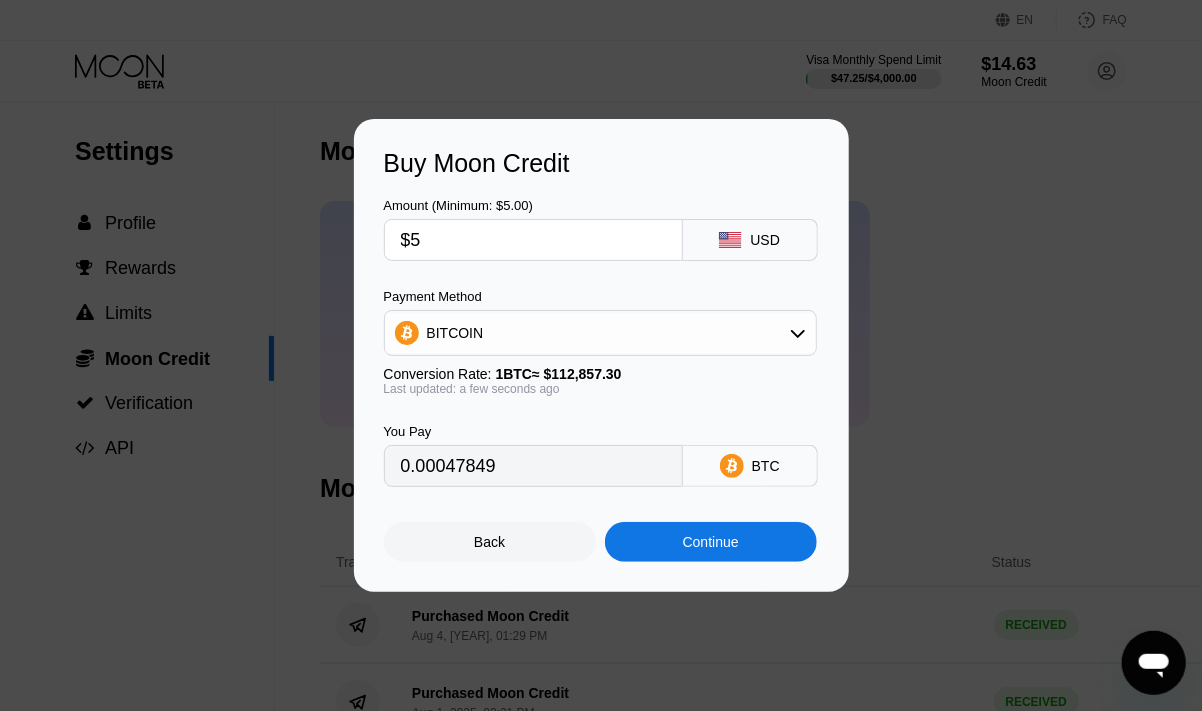 type on "0.00004431" 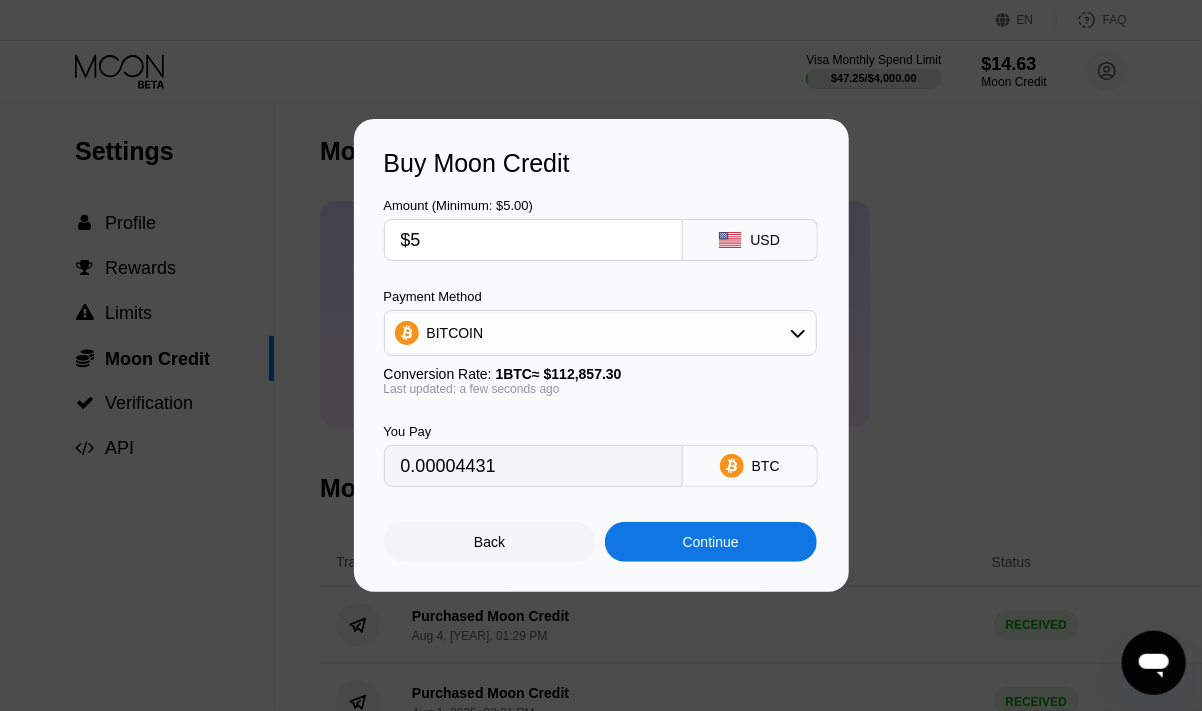 type 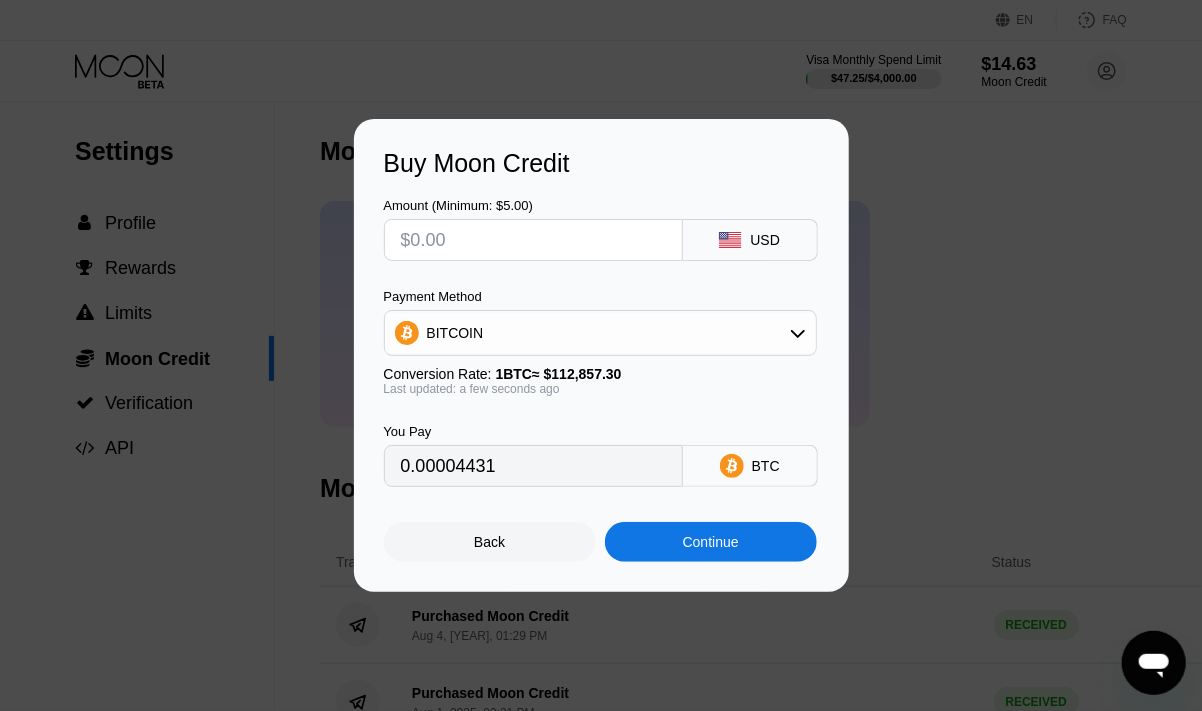 type on "0" 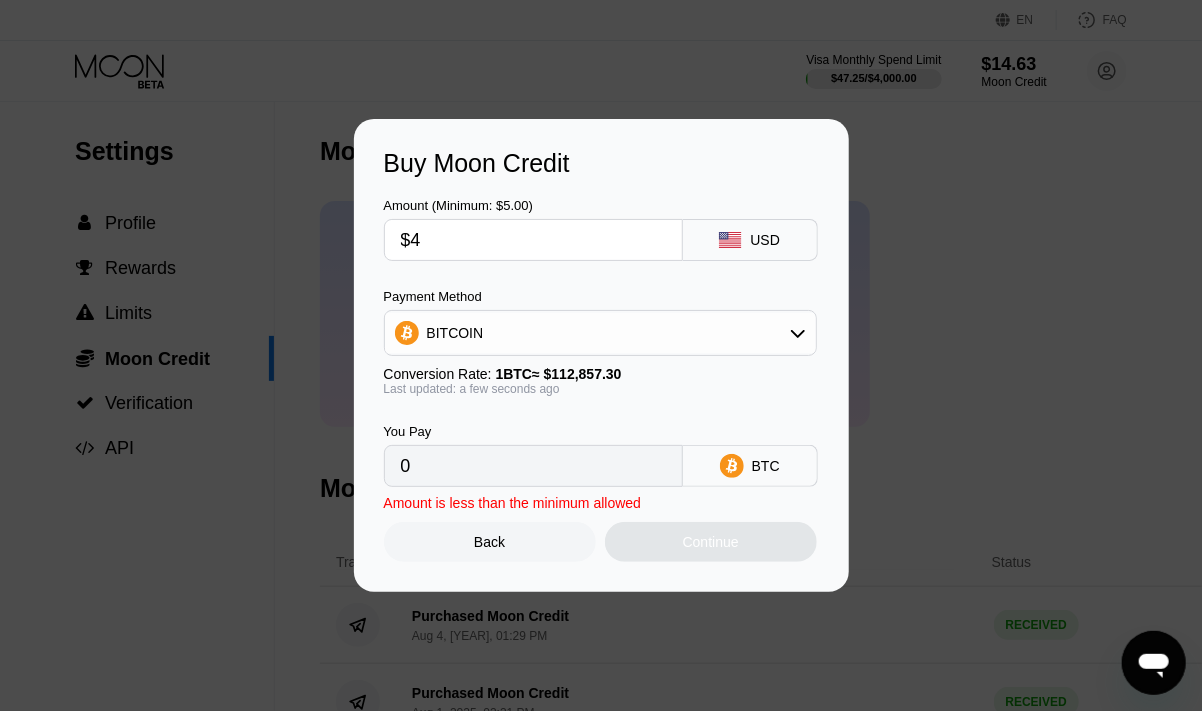 type on "$47" 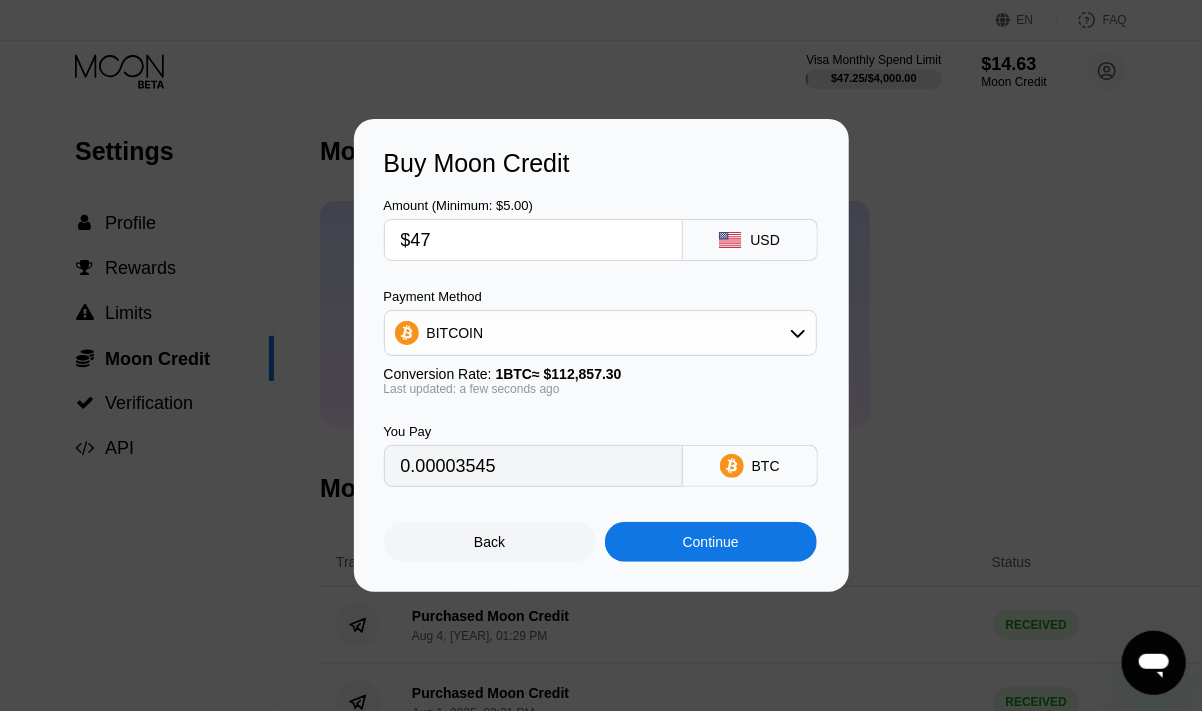 type on "0.00041646" 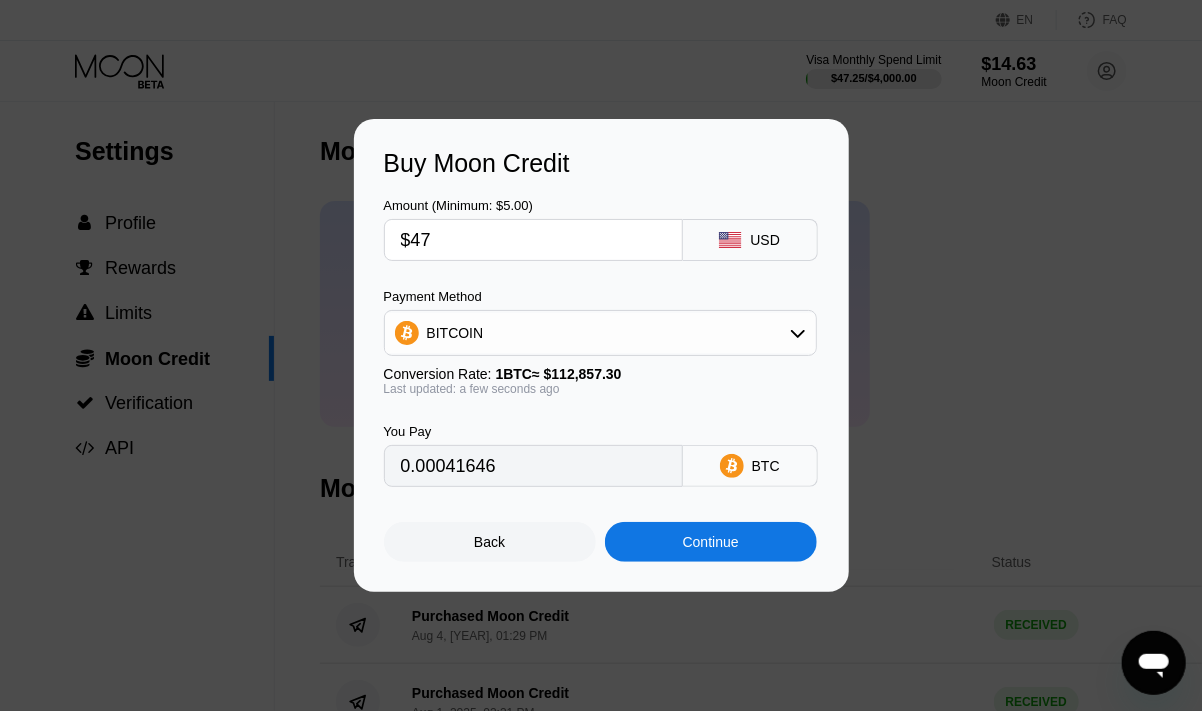 type on "$47" 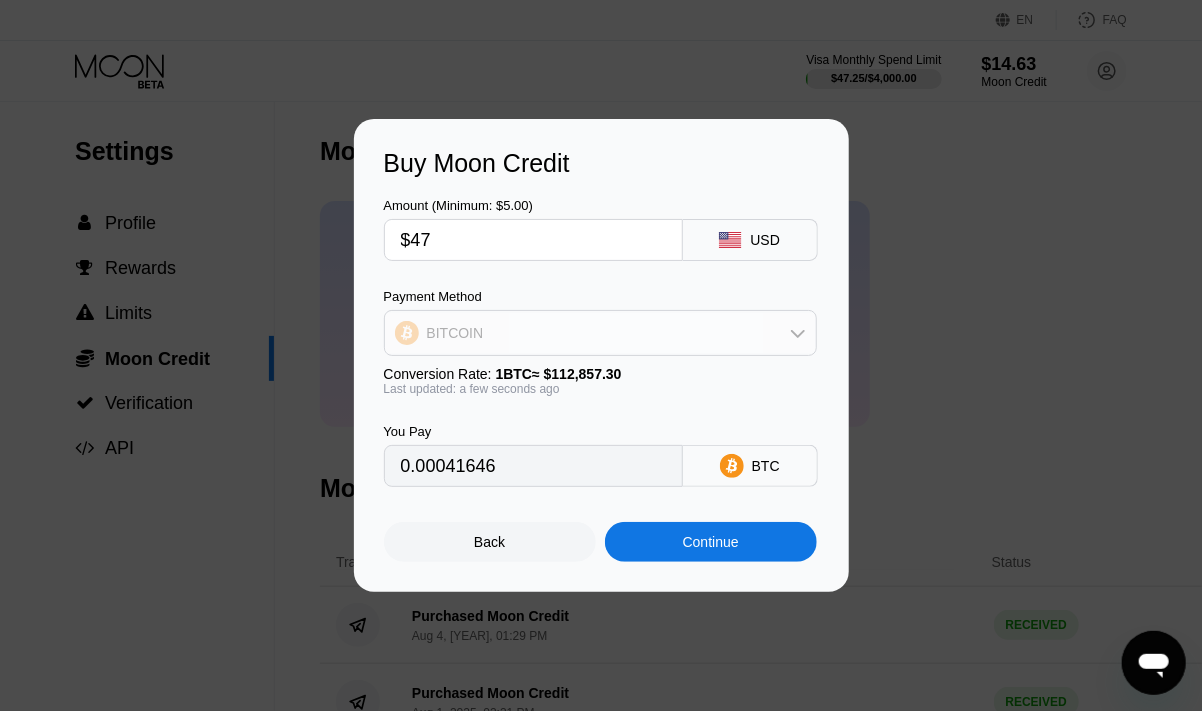 click on "BITCOIN" at bounding box center [600, 333] 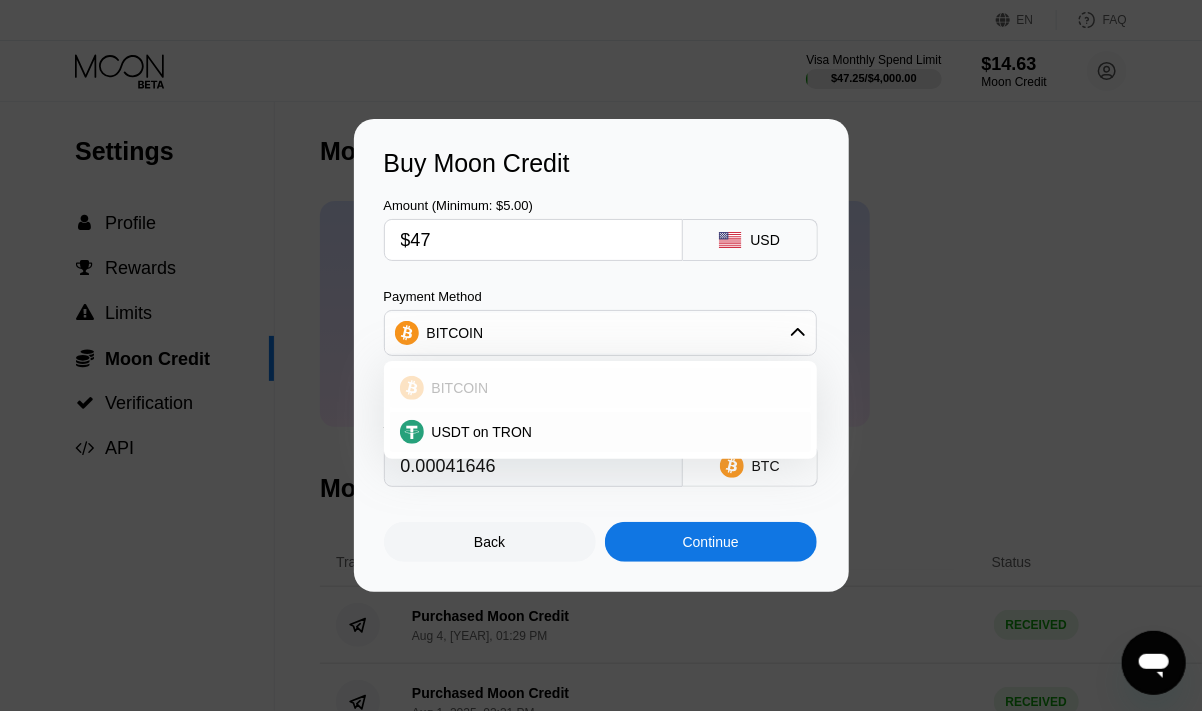 click on "BITCOIN" at bounding box center (600, 388) 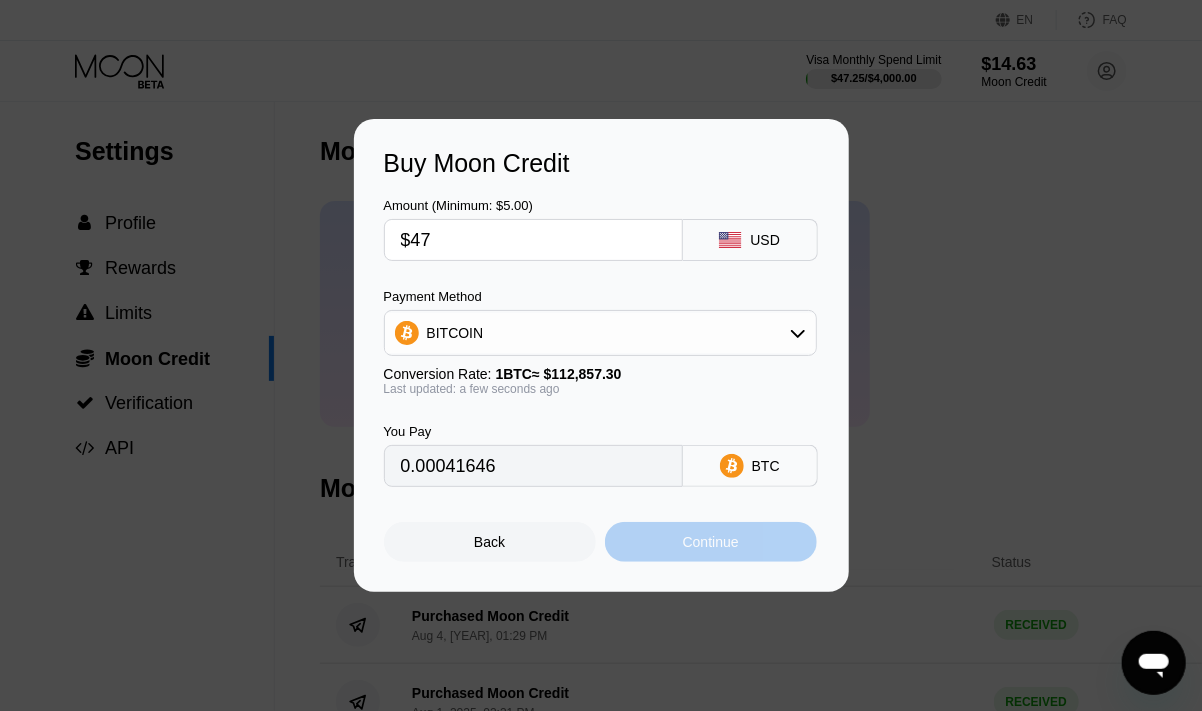 click on "Continue" at bounding box center [711, 542] 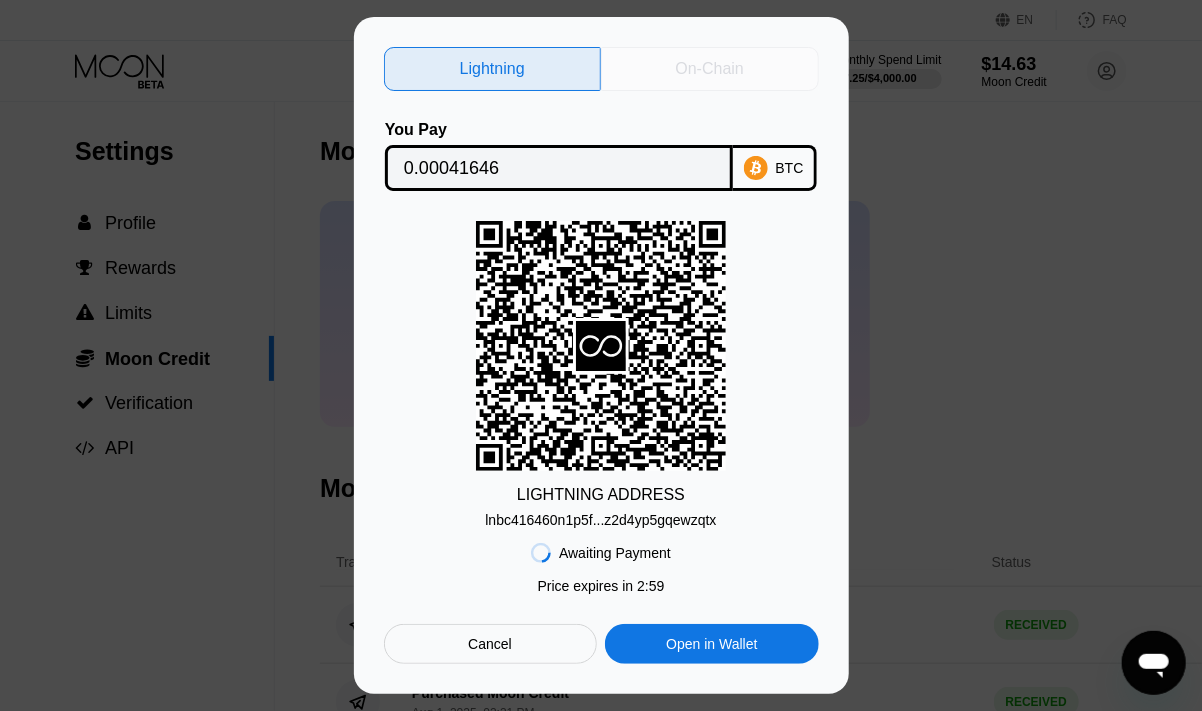 click on "On-Chain" at bounding box center (710, 69) 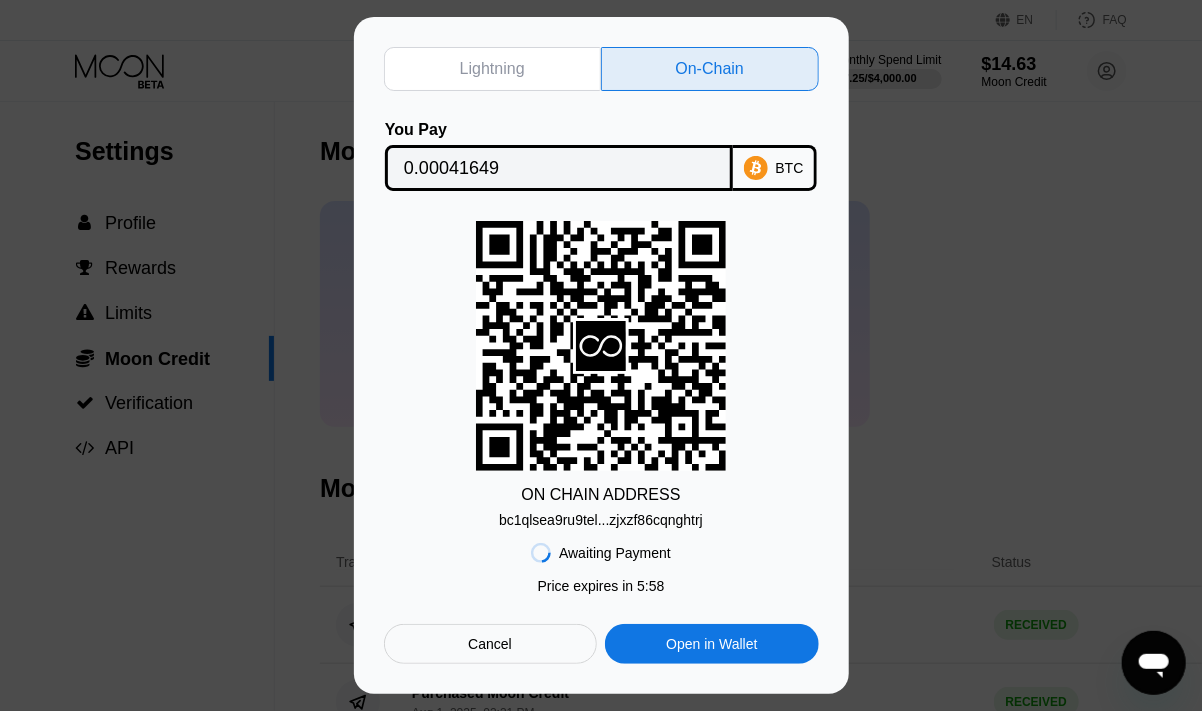 click on "bc1qlsea9ru9tel...zjxzf86cqnghtrj" at bounding box center [601, 520] 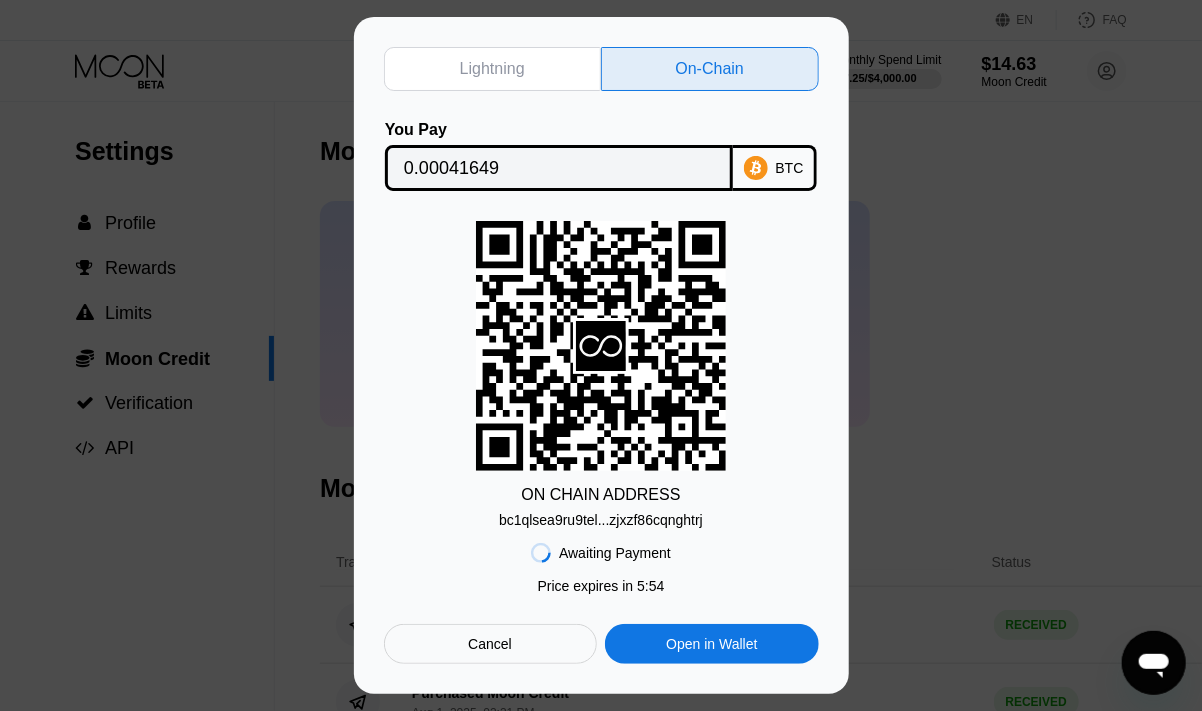 click on "bc1qlsea9ru9tel...zjxzf86cqnghtrj" at bounding box center (601, 520) 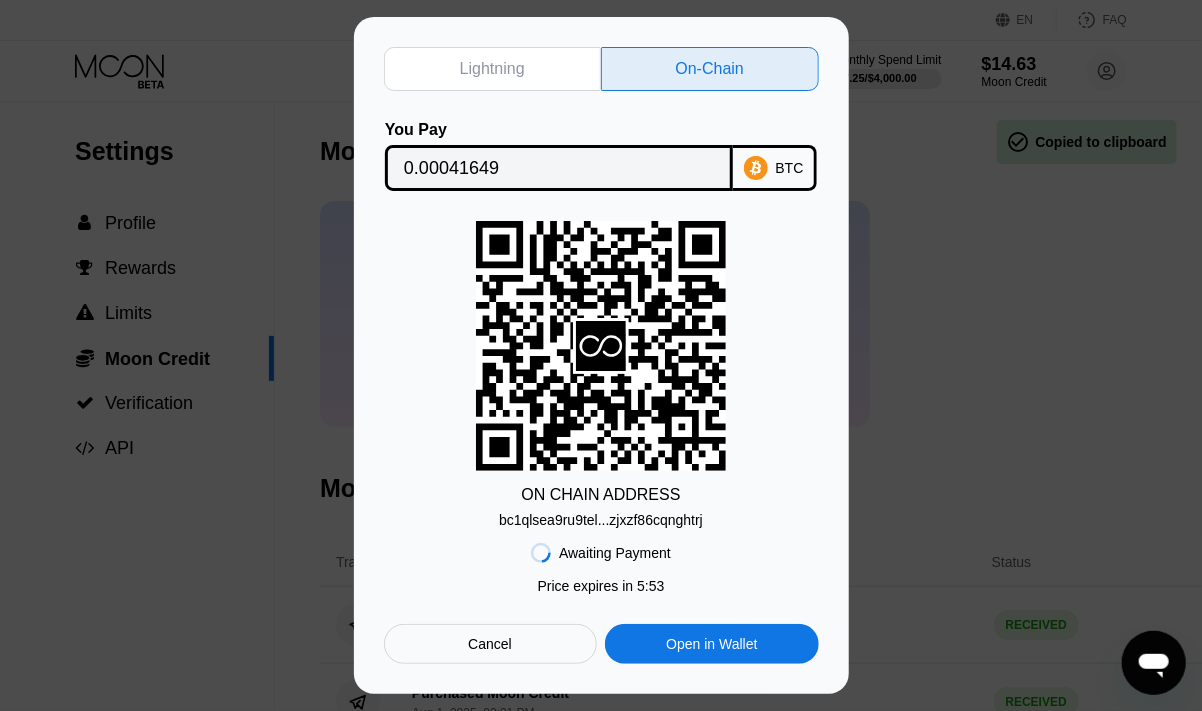 click on "bc1qlsea9ru9tel...zjxzf86cqnghtrj" at bounding box center [601, 520] 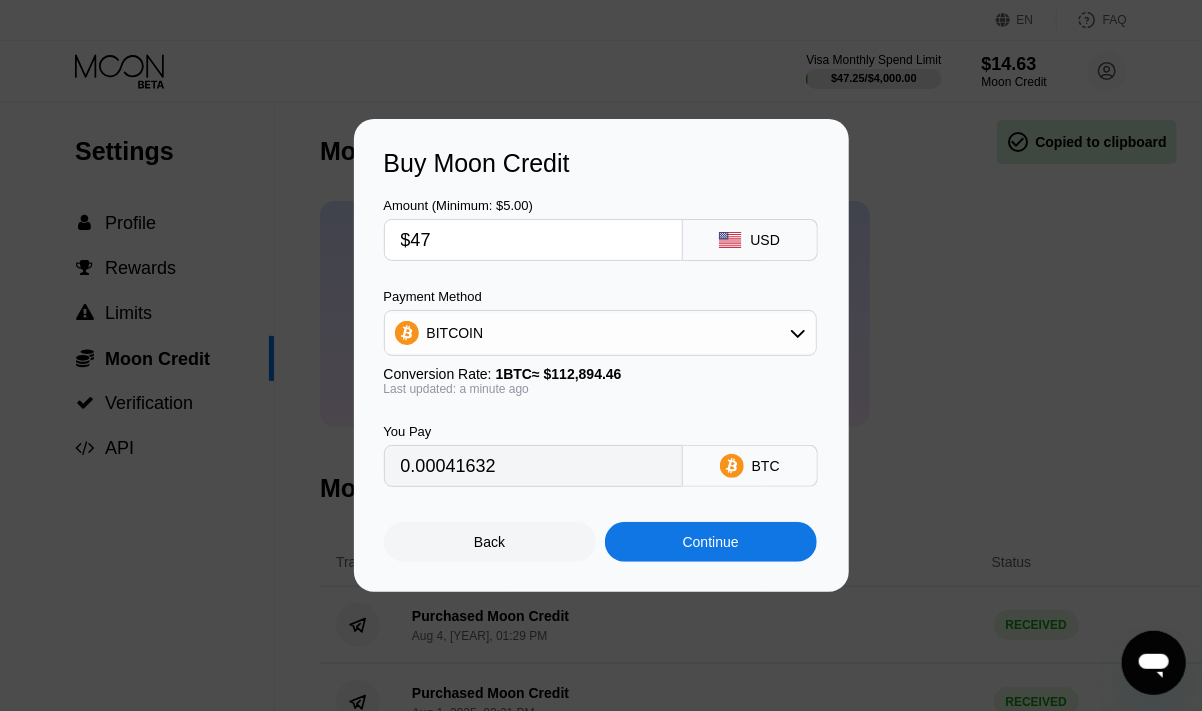 type on "0.00041768" 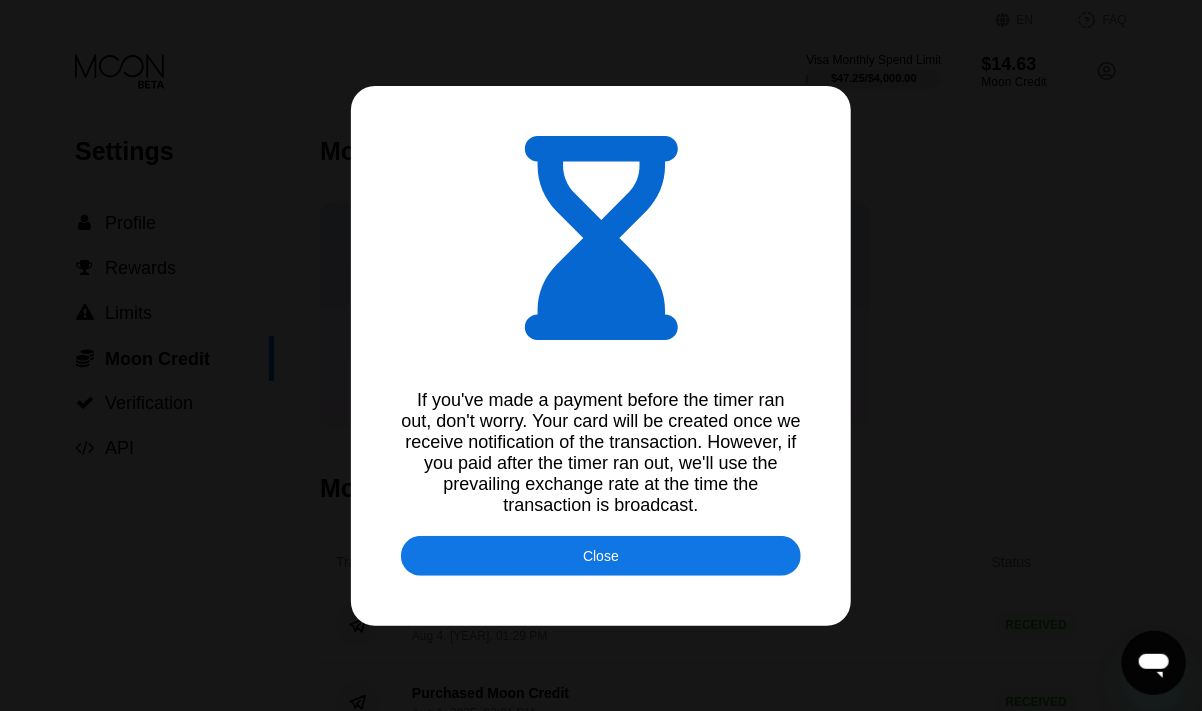click on "Close" at bounding box center [601, 556] 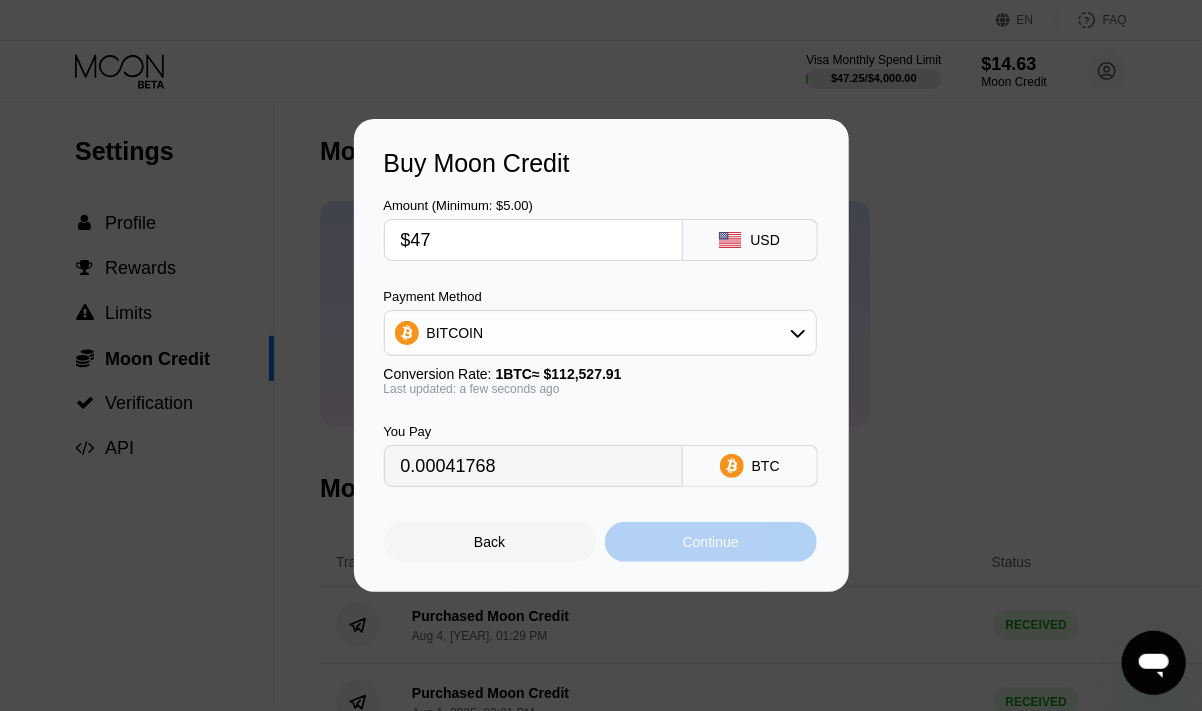 click on "Continue" at bounding box center (711, 542) 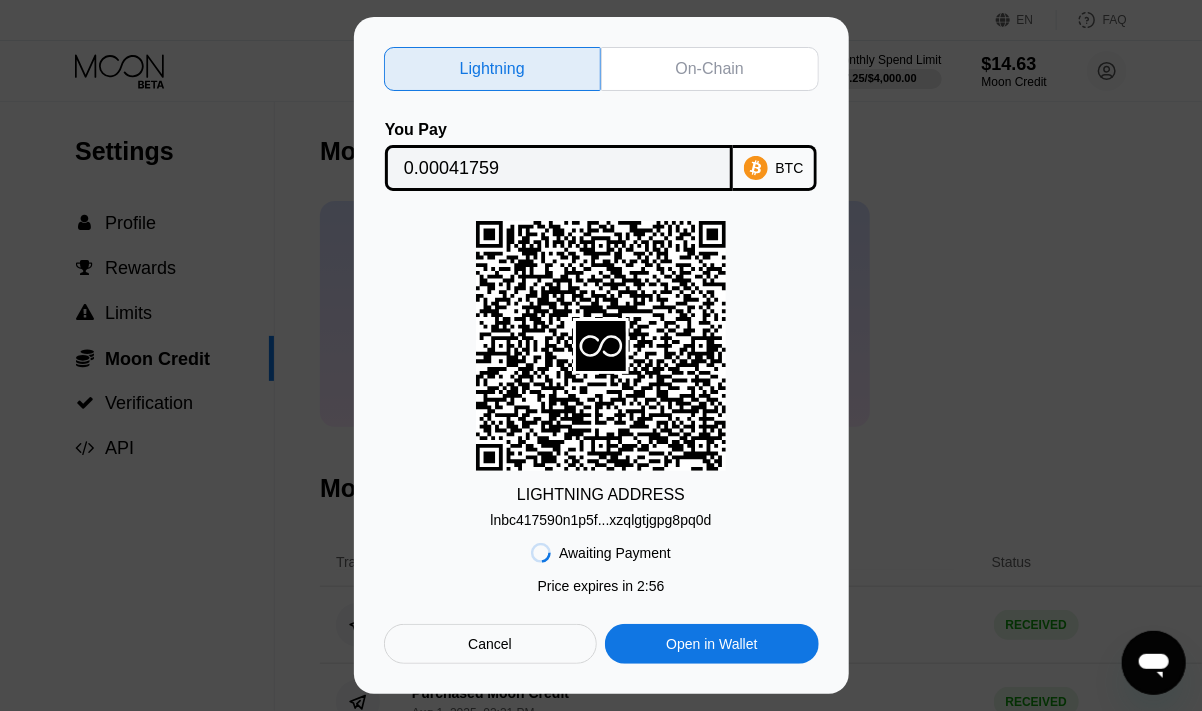 click on "On-Chain" at bounding box center [710, 69] 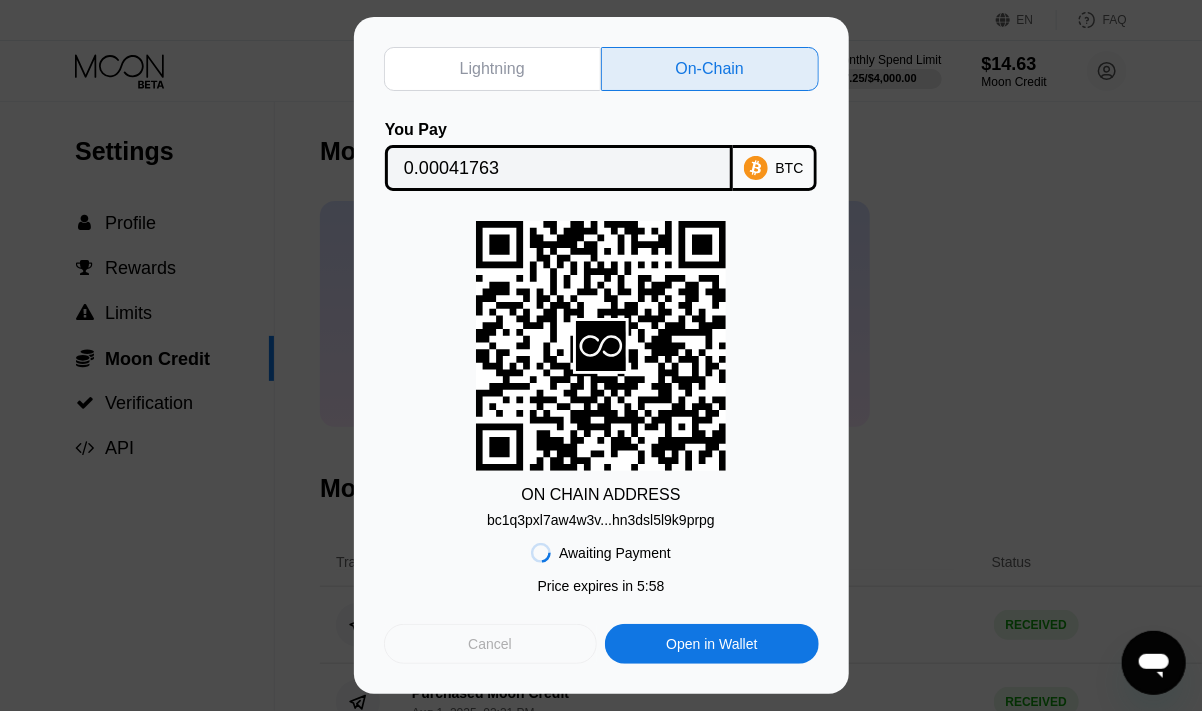 click on "Cancel" at bounding box center (490, 644) 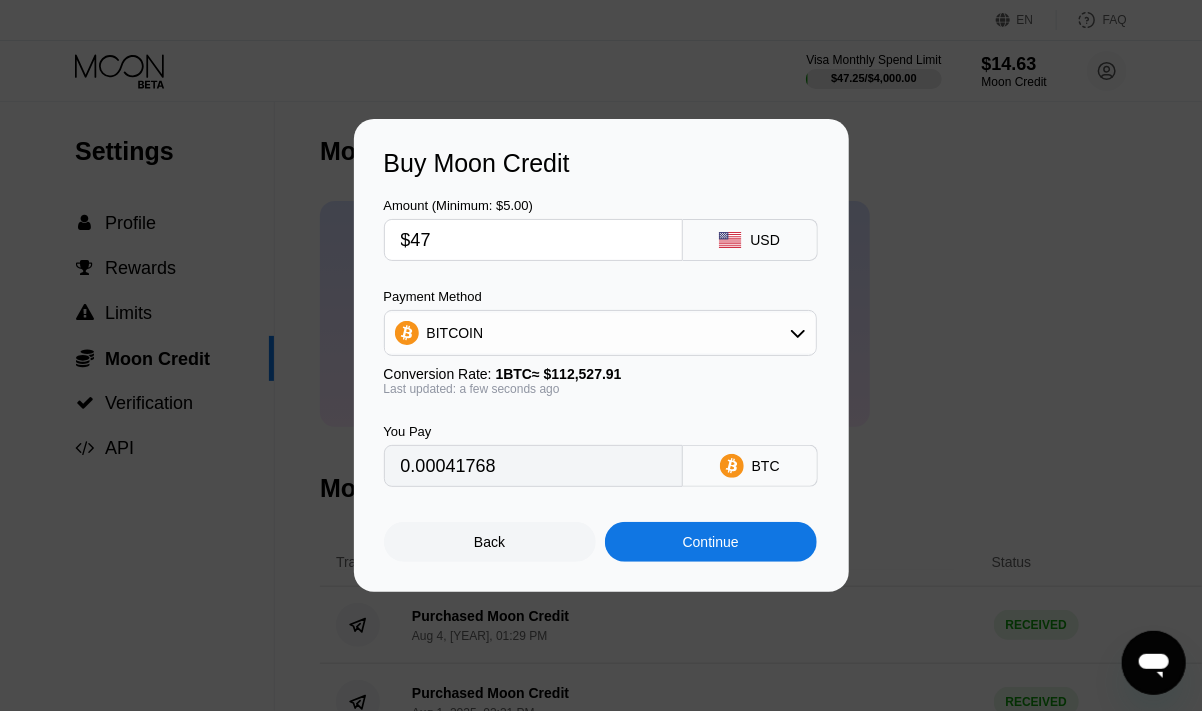click on "Back" at bounding box center (489, 542) 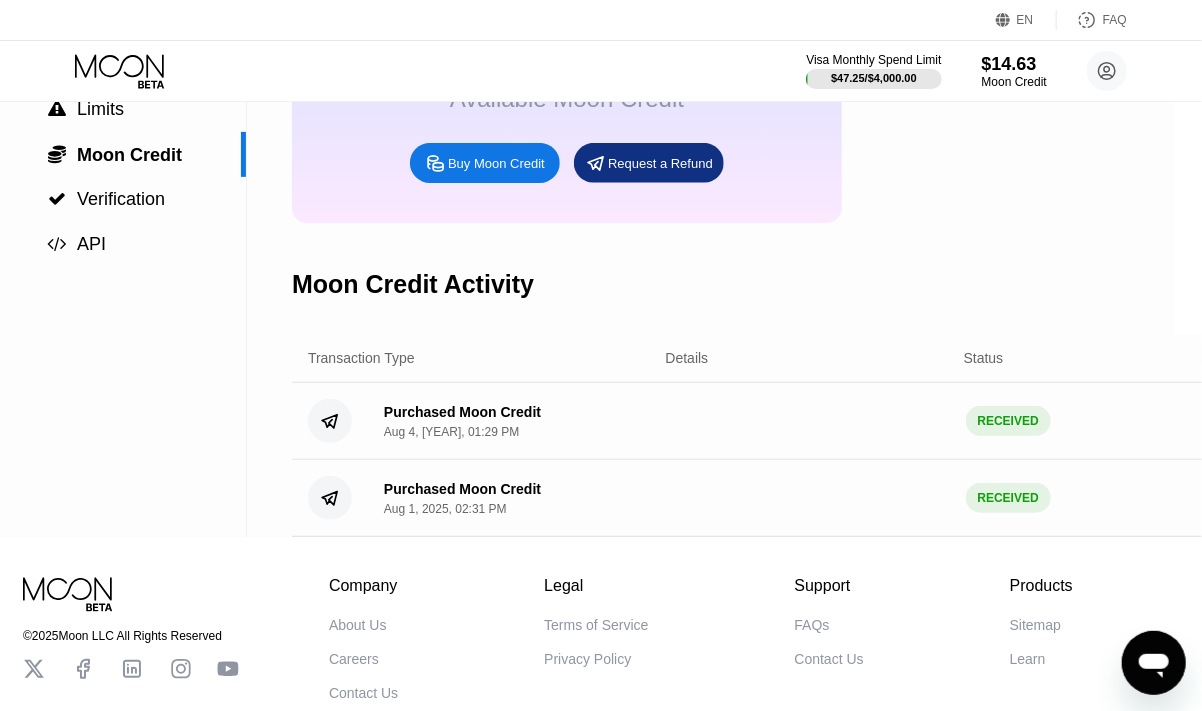 scroll, scrollTop: 204, scrollLeft: 28, axis: both 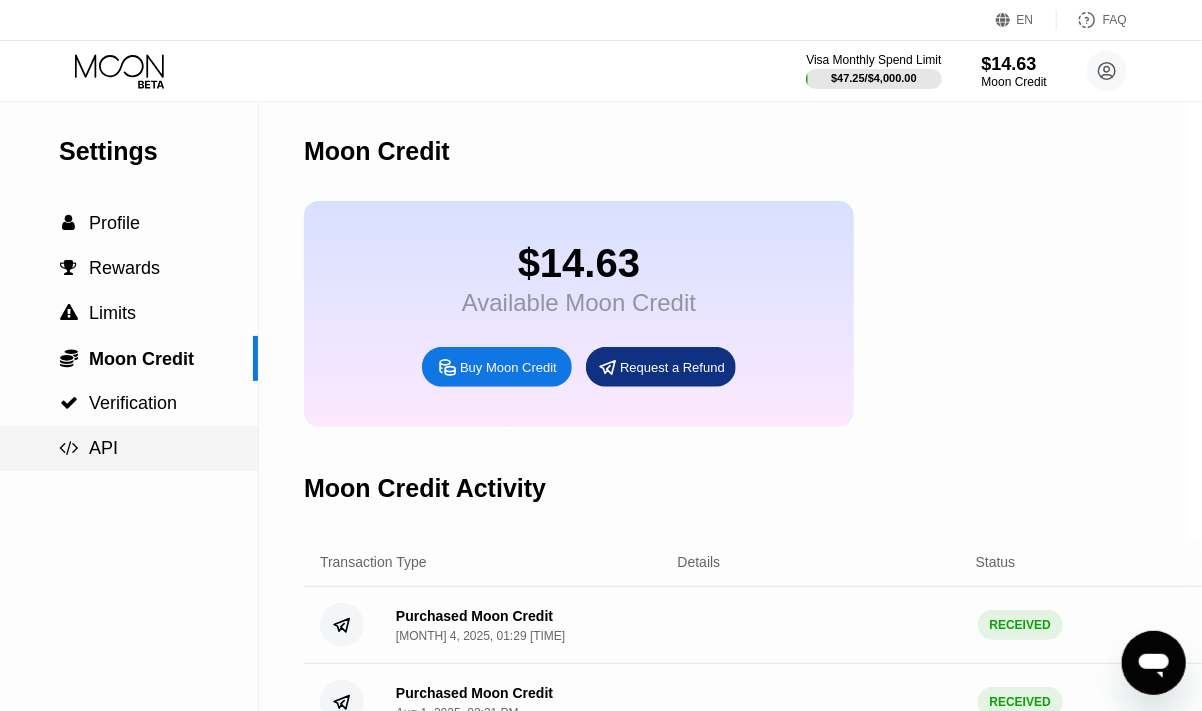 click on "" at bounding box center [69, 448] 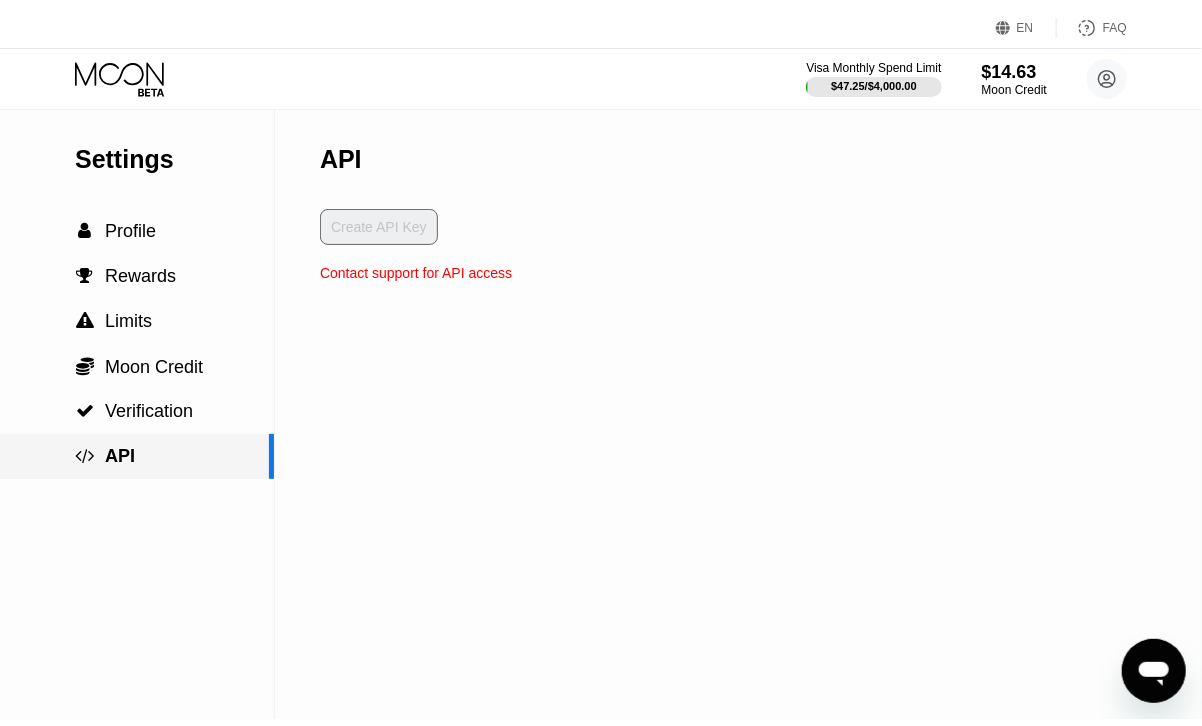 scroll, scrollTop: 0, scrollLeft: 0, axis: both 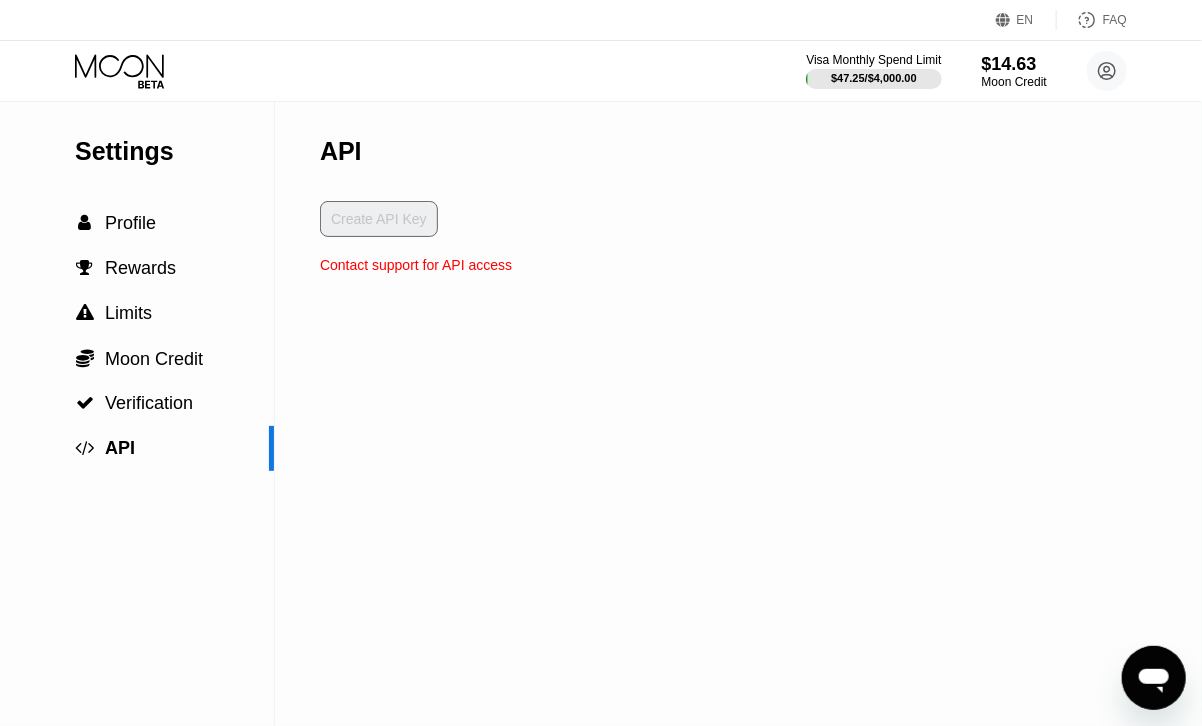 click on "Contact support for API access" at bounding box center (416, 265) 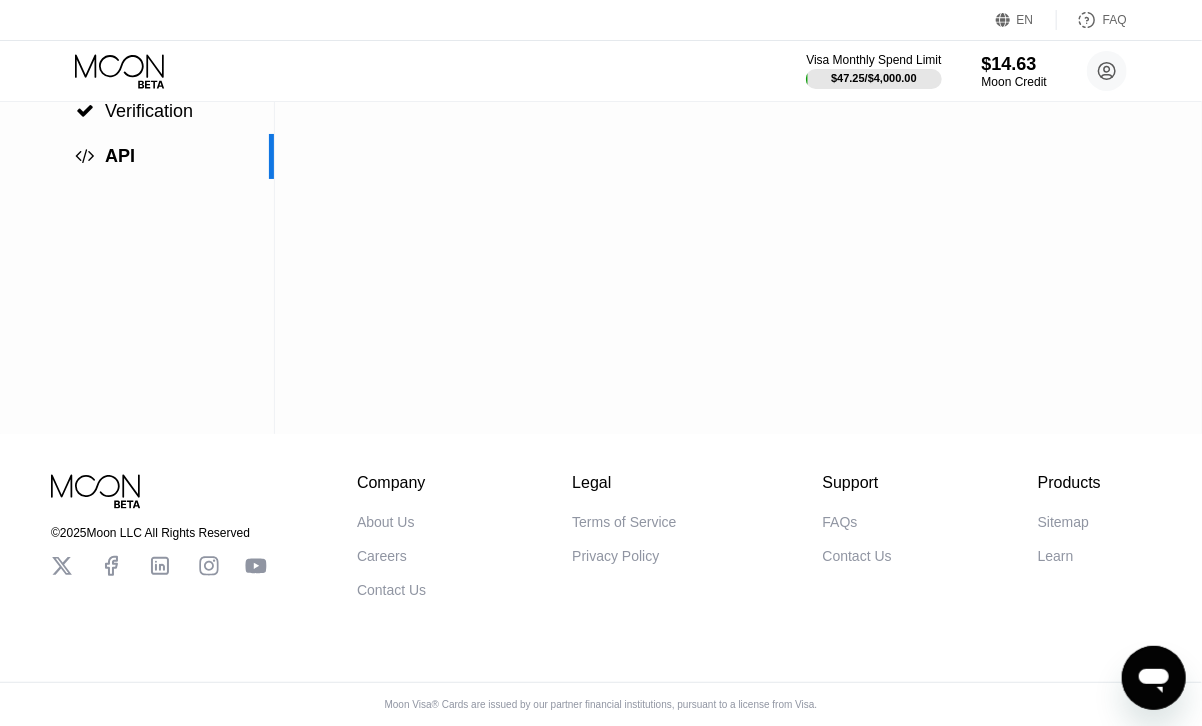 scroll, scrollTop: 295, scrollLeft: 0, axis: vertical 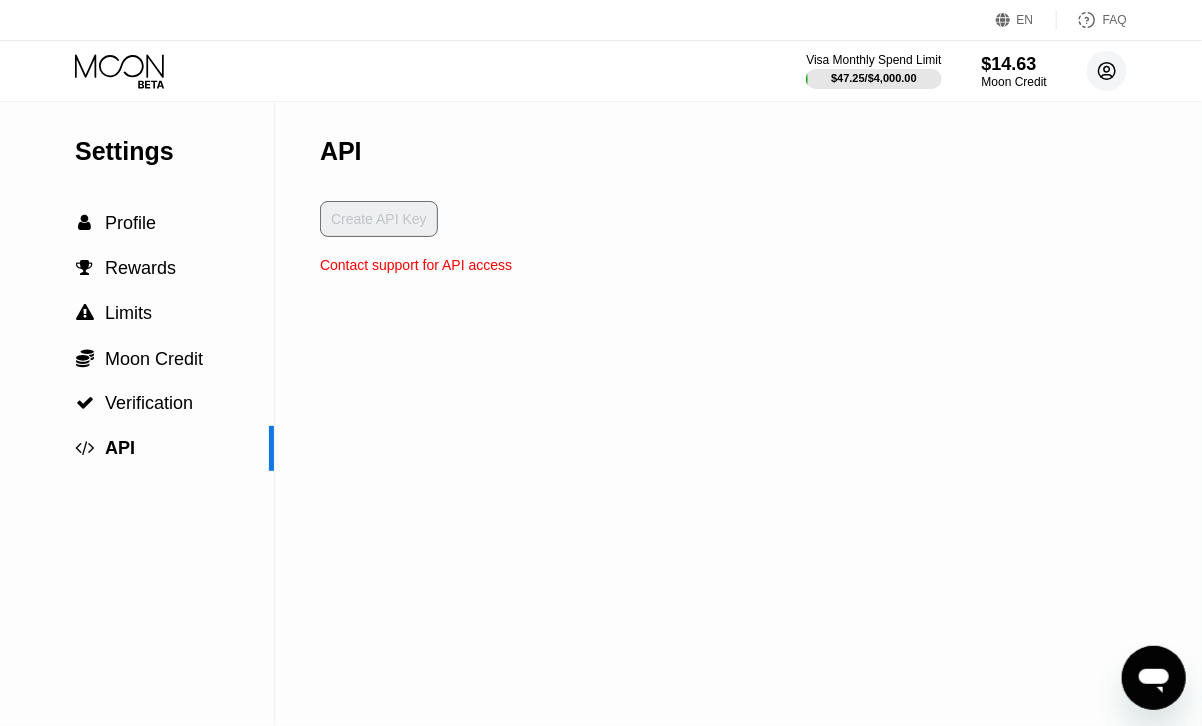 click 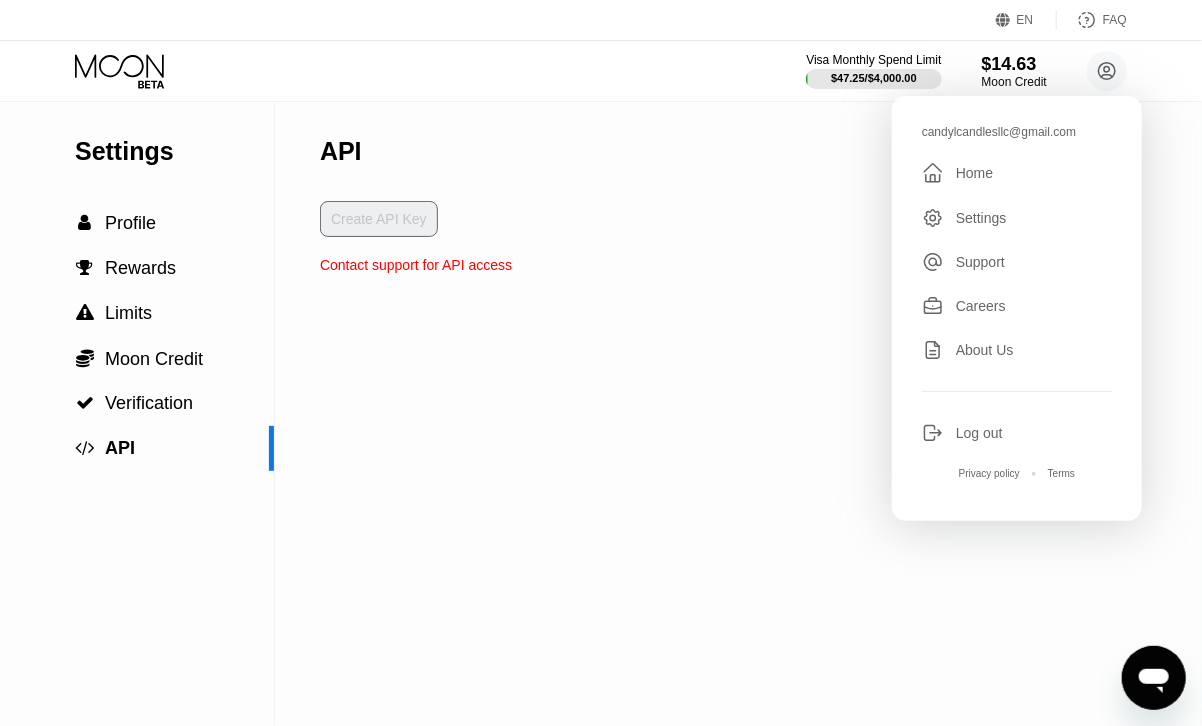 click on "Support" at bounding box center (980, 262) 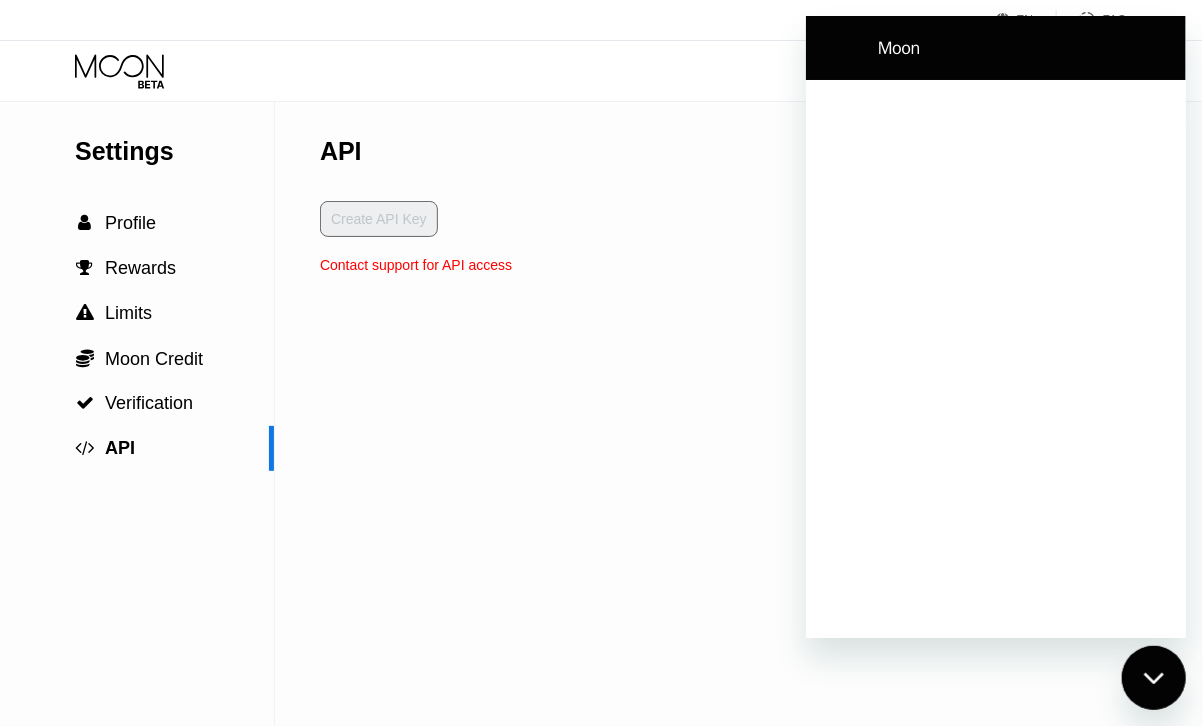 scroll, scrollTop: 0, scrollLeft: 0, axis: both 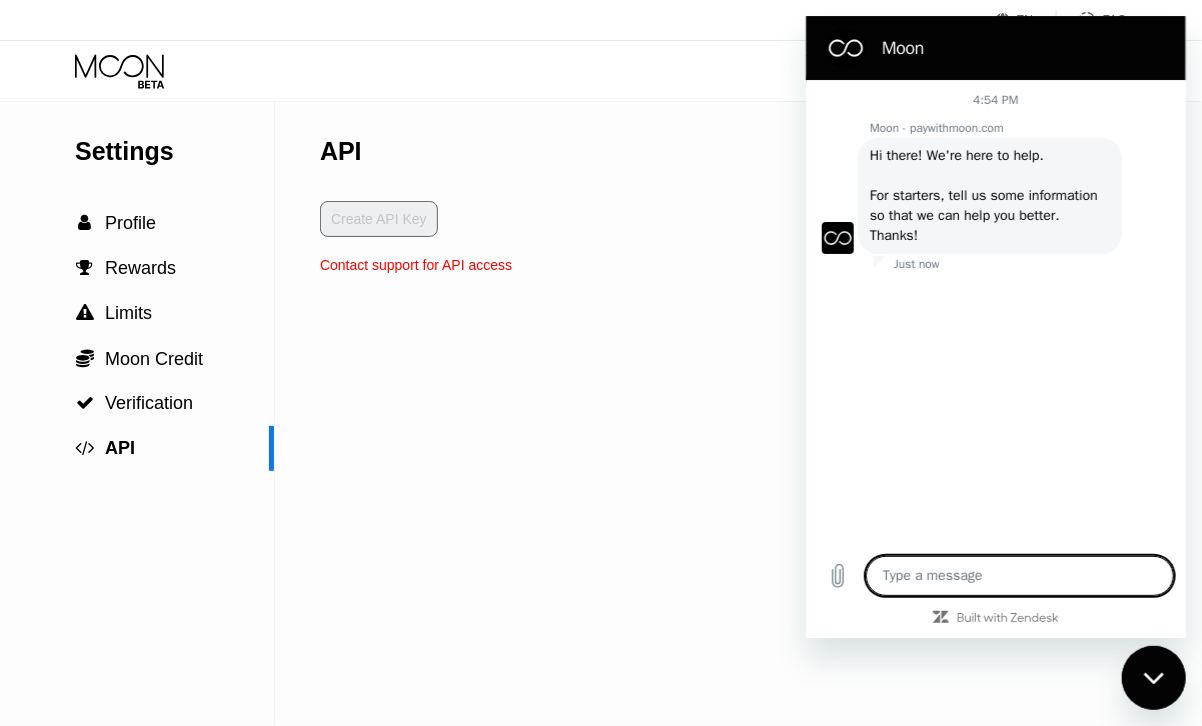 type on "x" 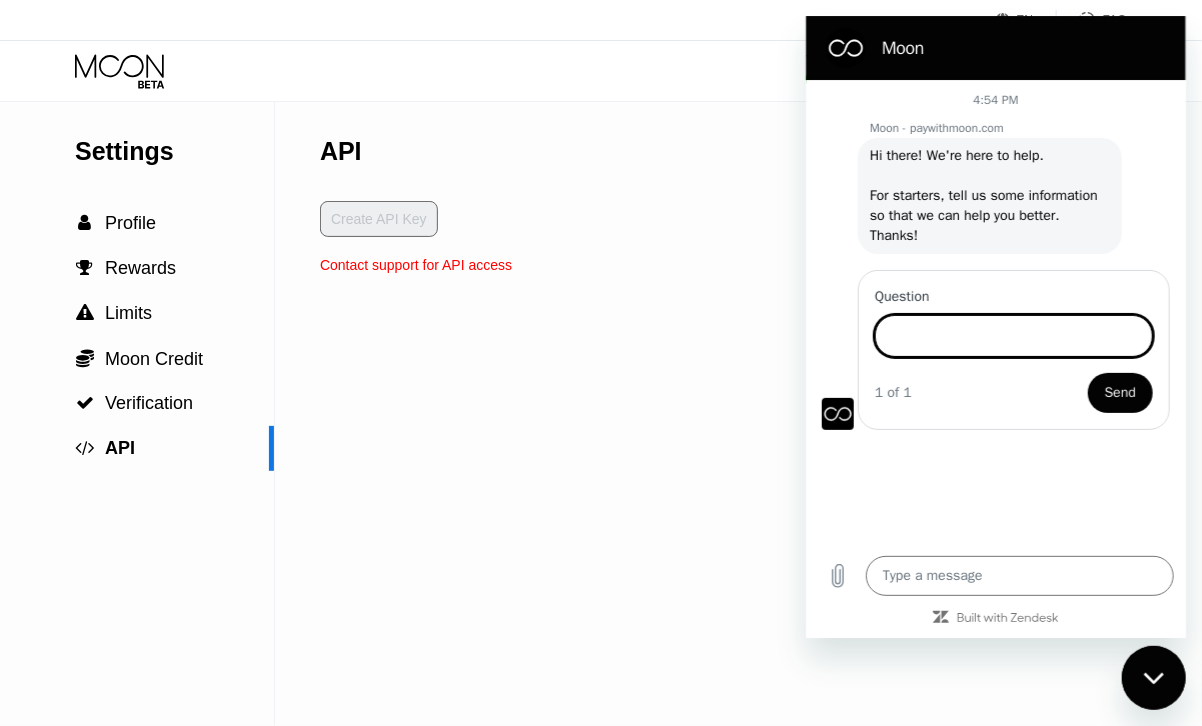 click on "Question" at bounding box center [1013, 336] 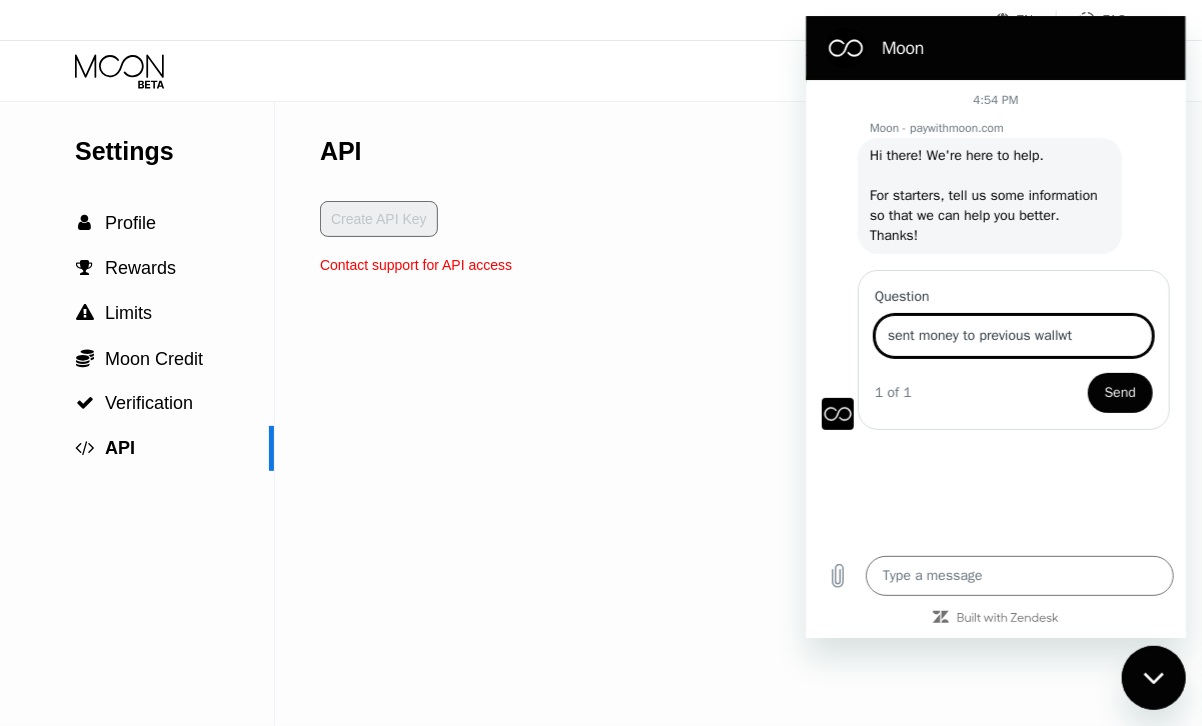 type on "sent money to previous wallwt" 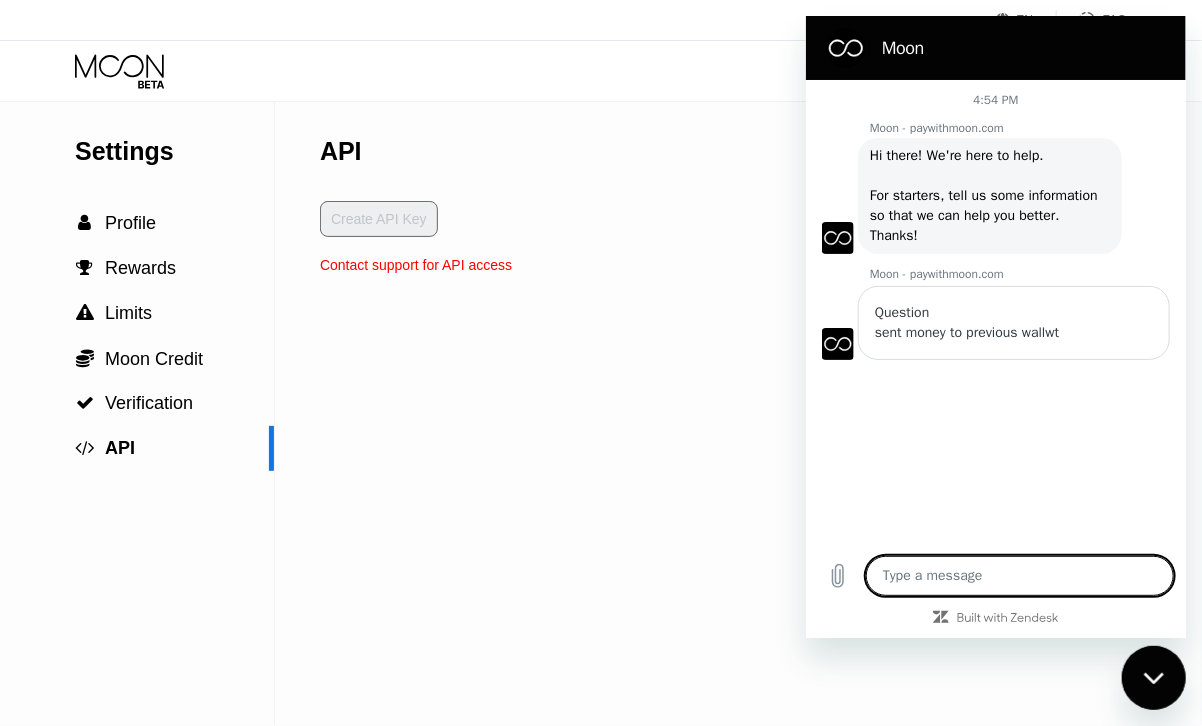 type on "x" 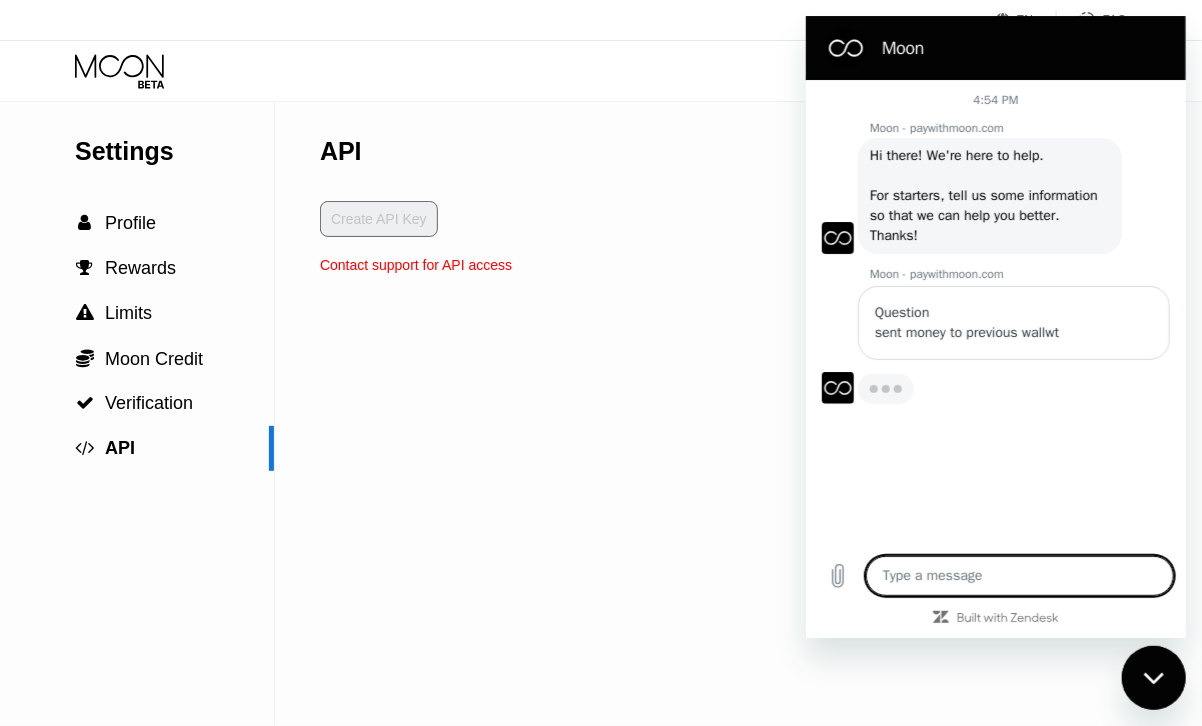 type on "w" 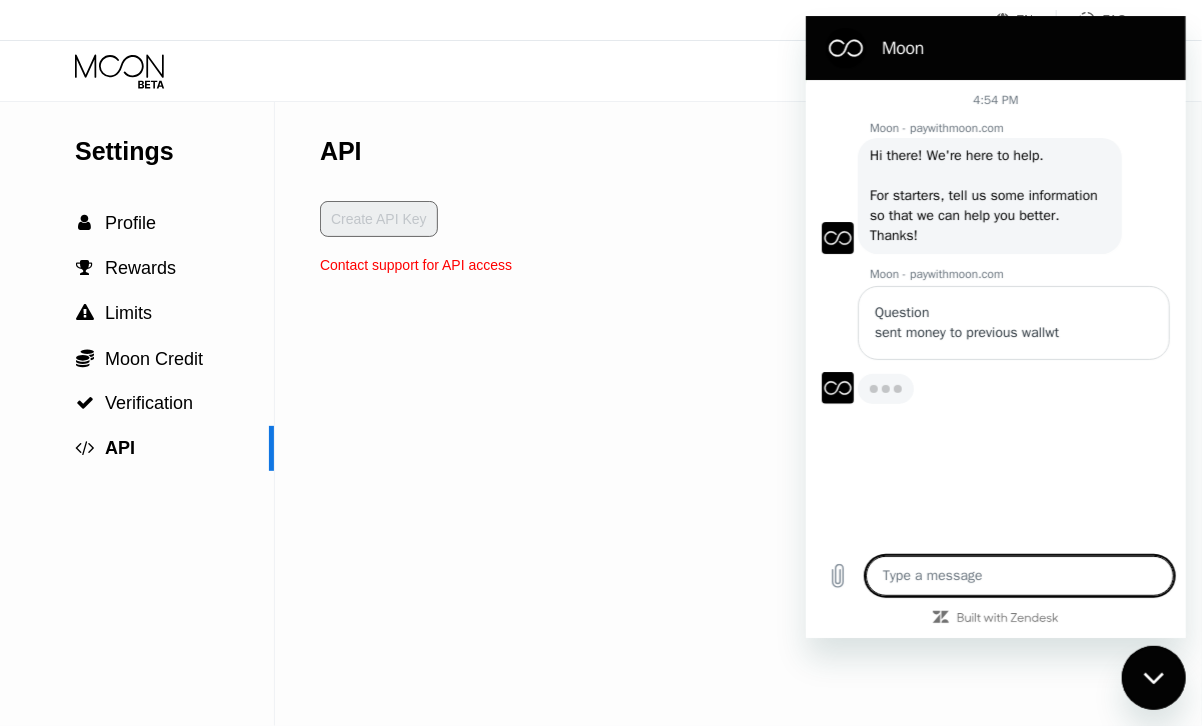 type on "x" 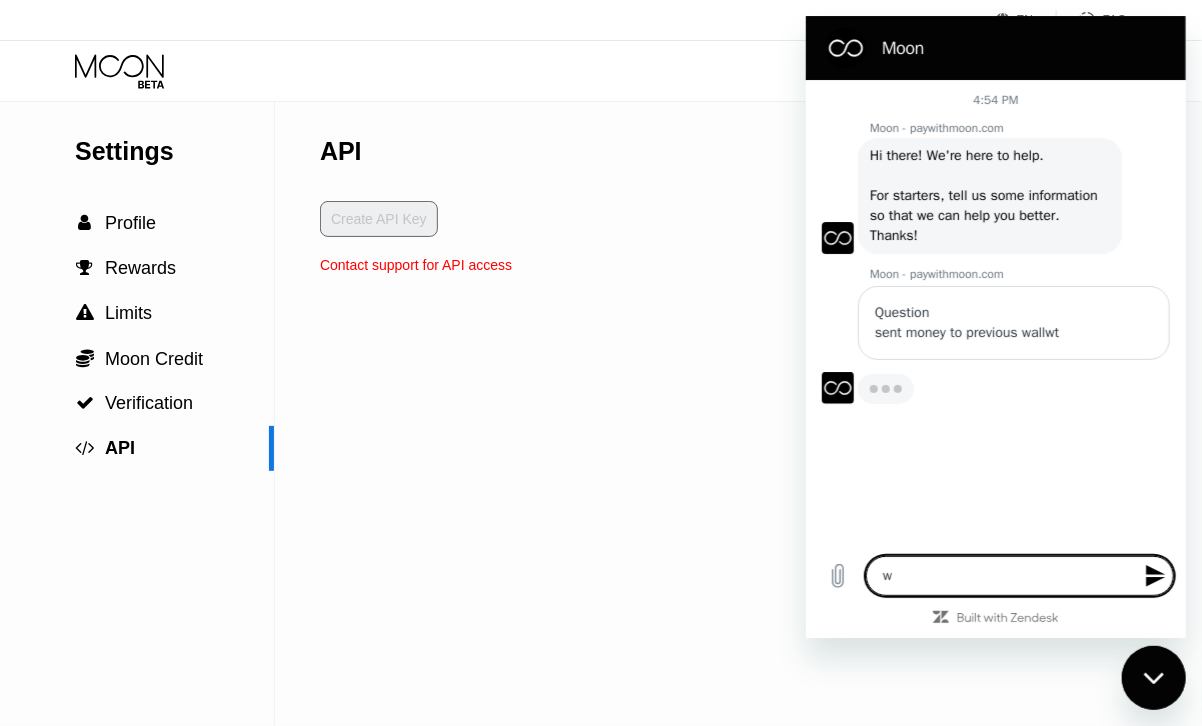 type on "wa" 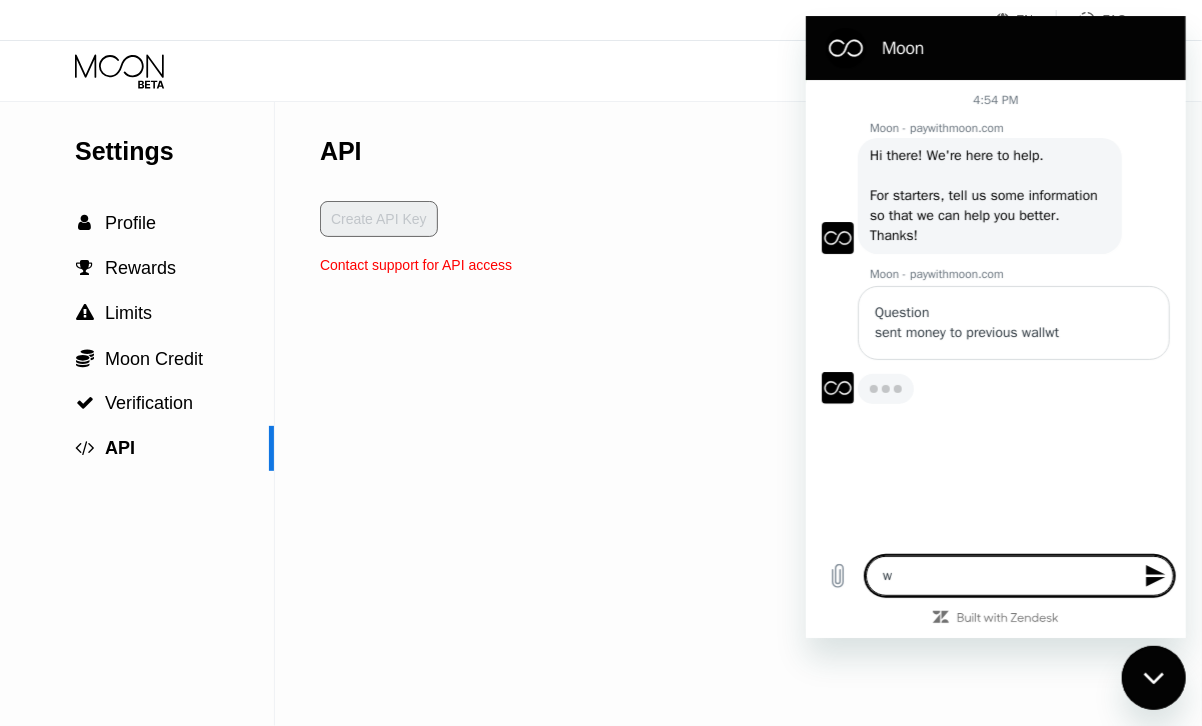 type on "x" 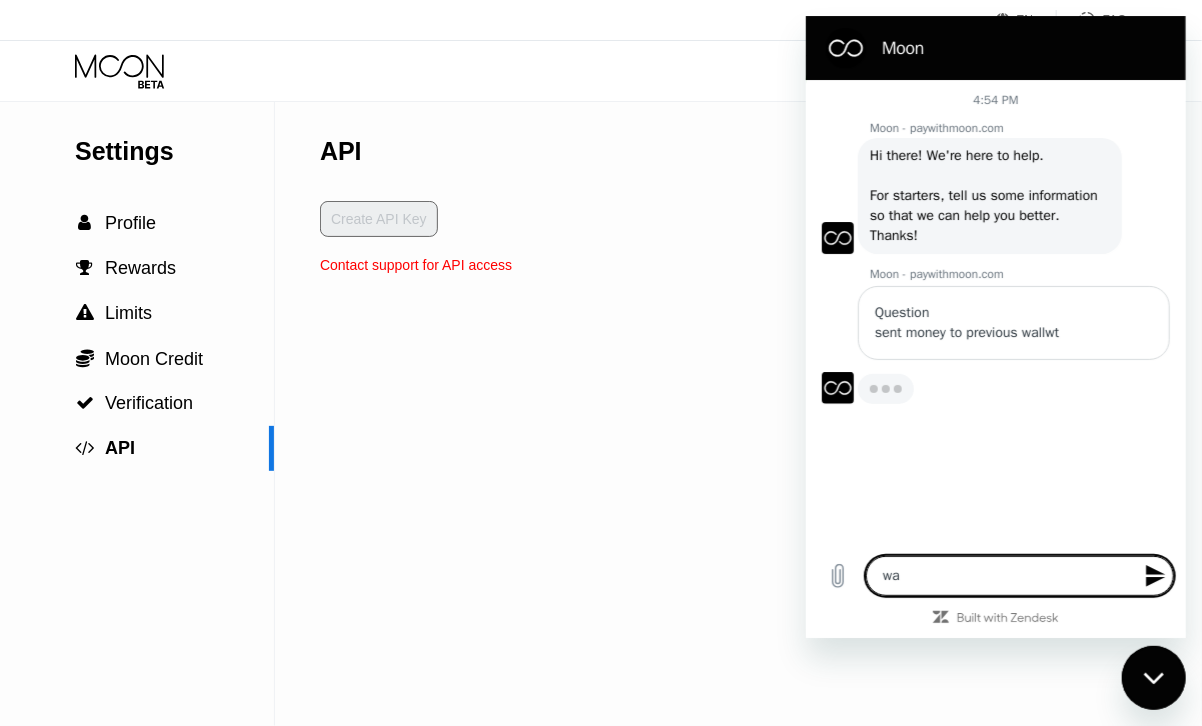 type on "wal" 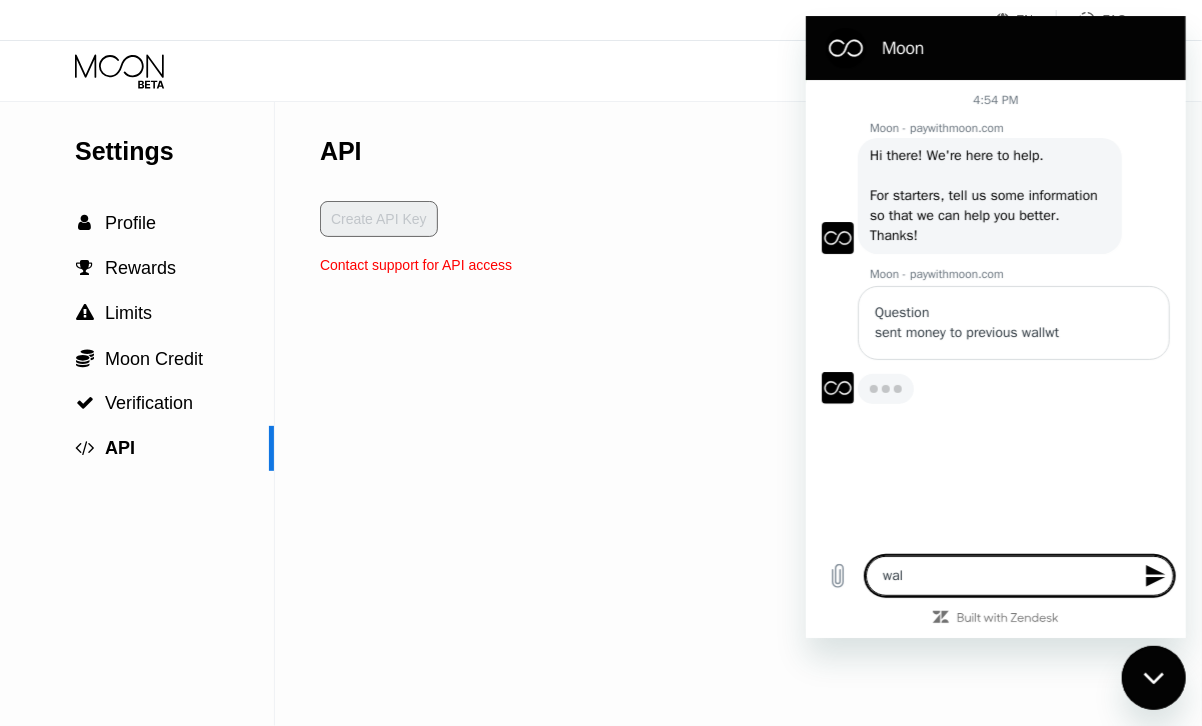 type on "x" 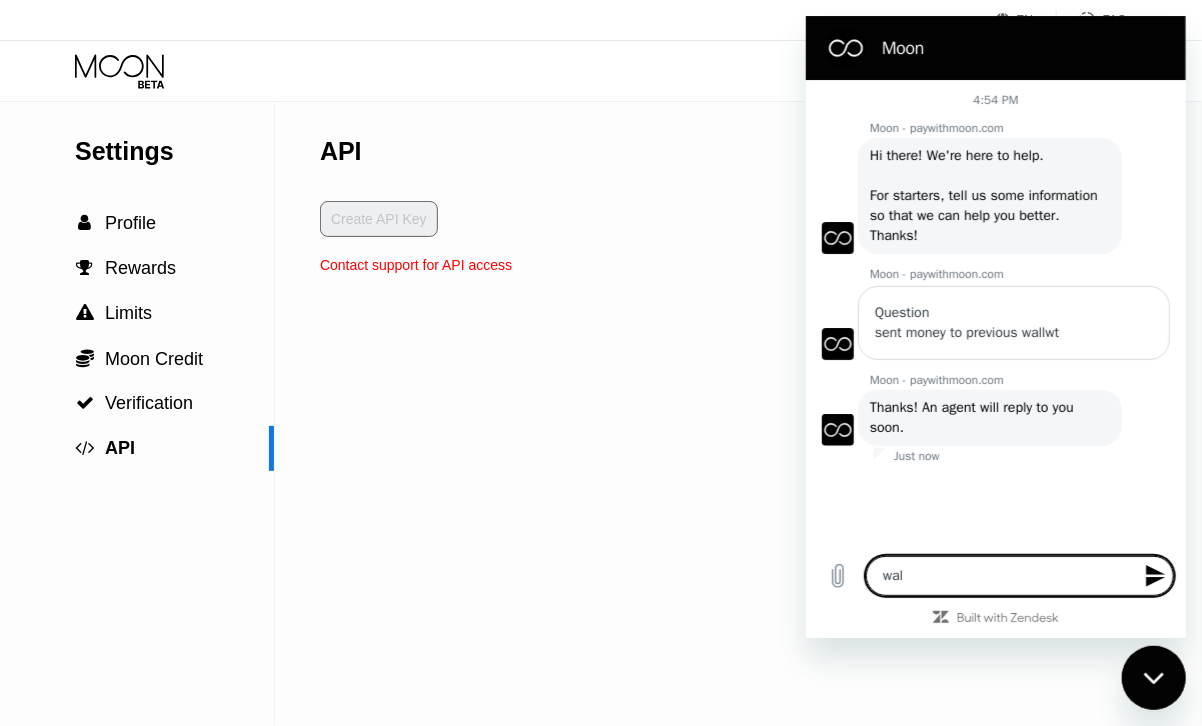type on "wale" 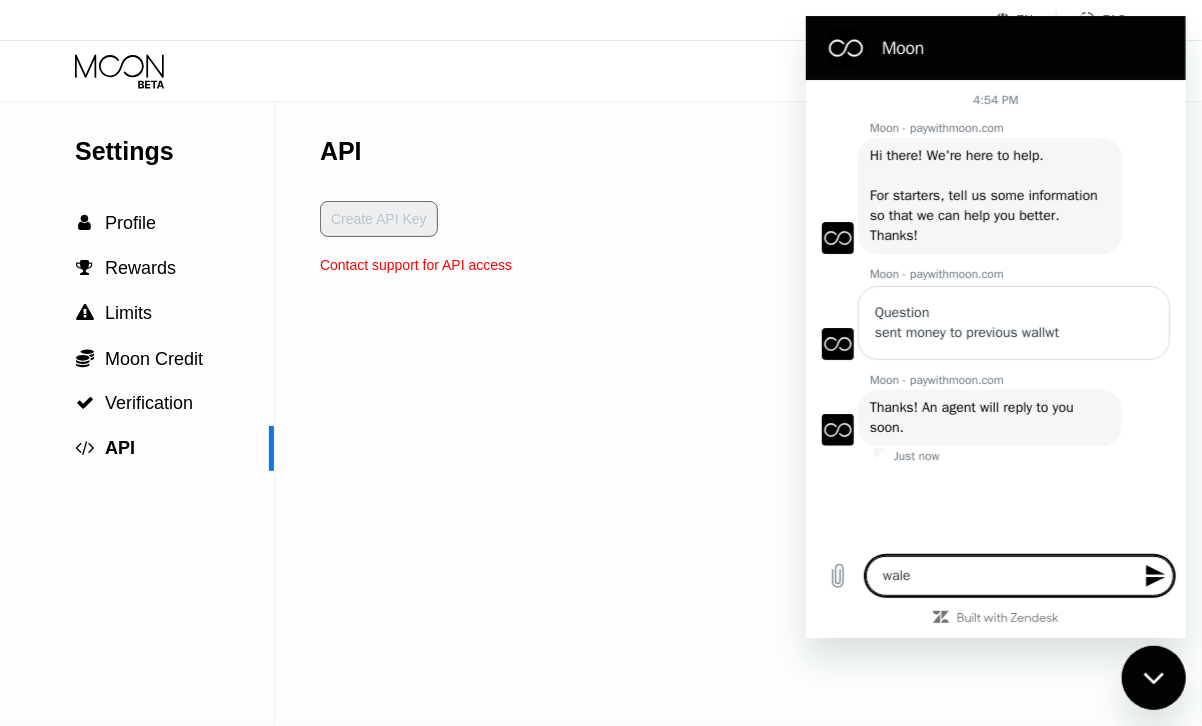 type on "walee" 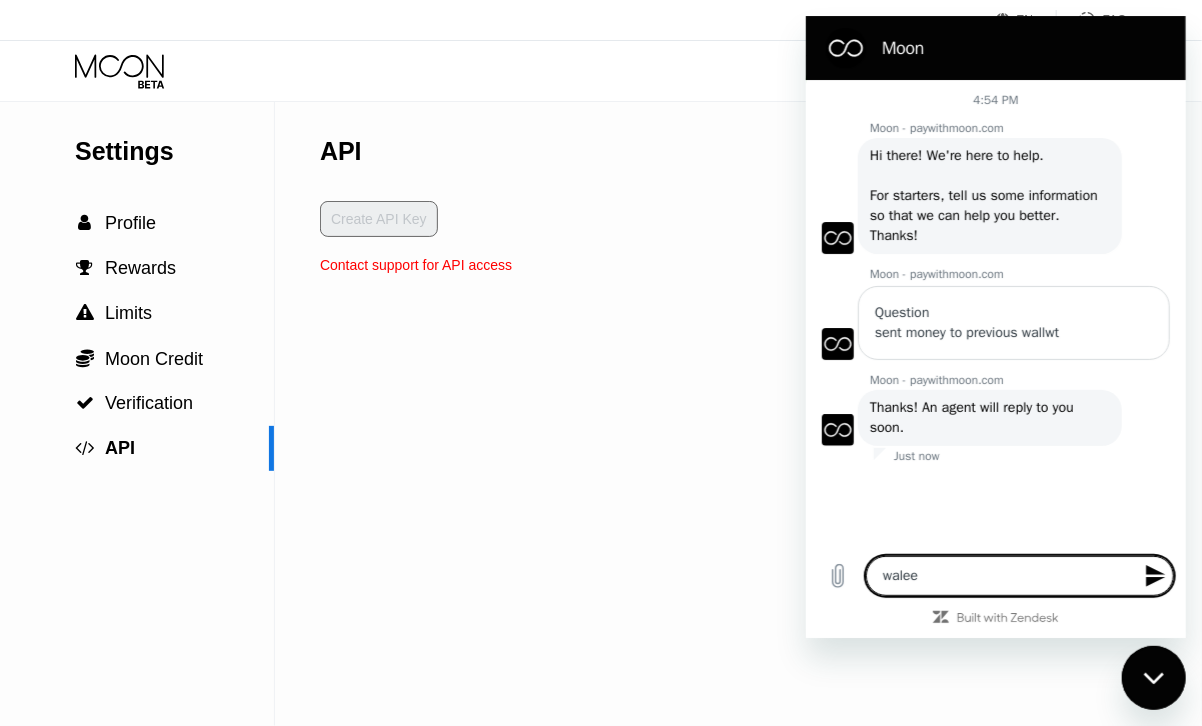 type on "waleet" 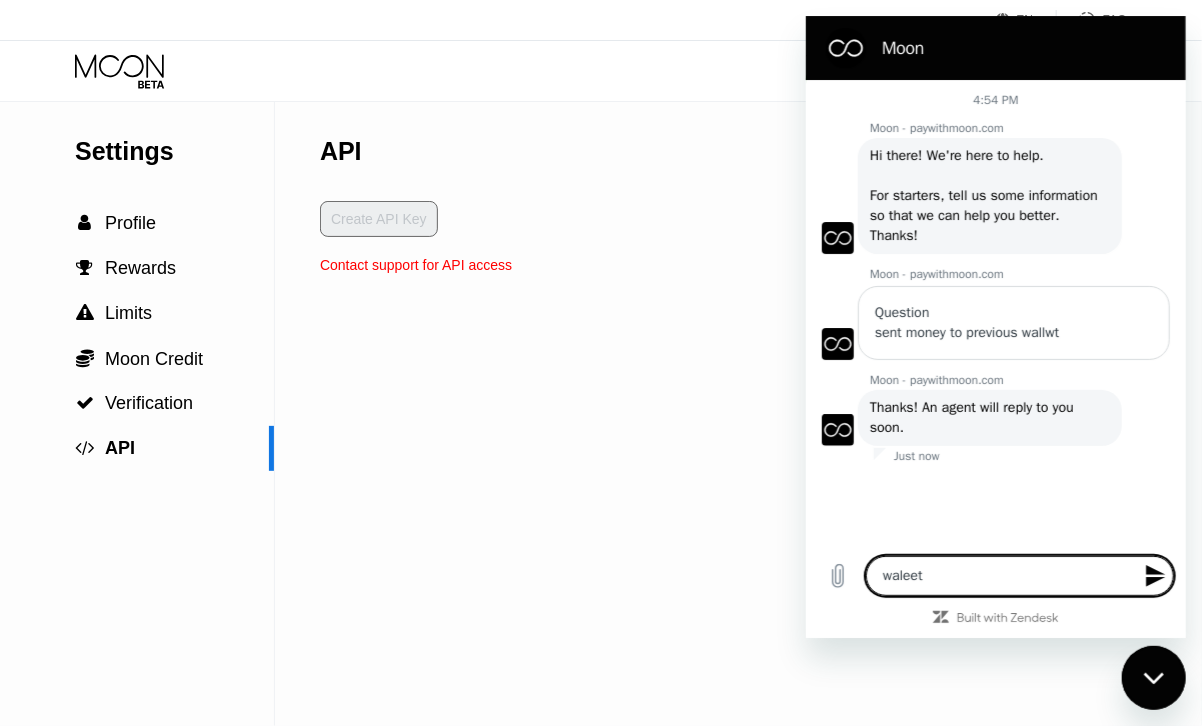 type on "walee" 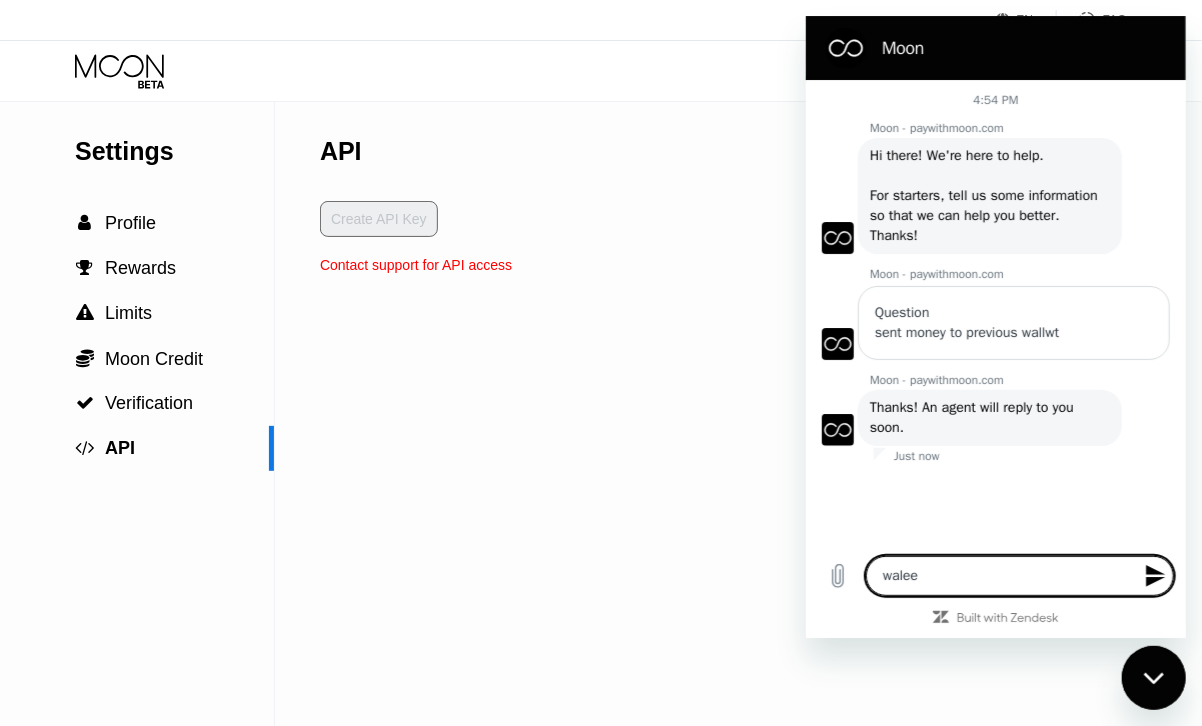 type on "wale" 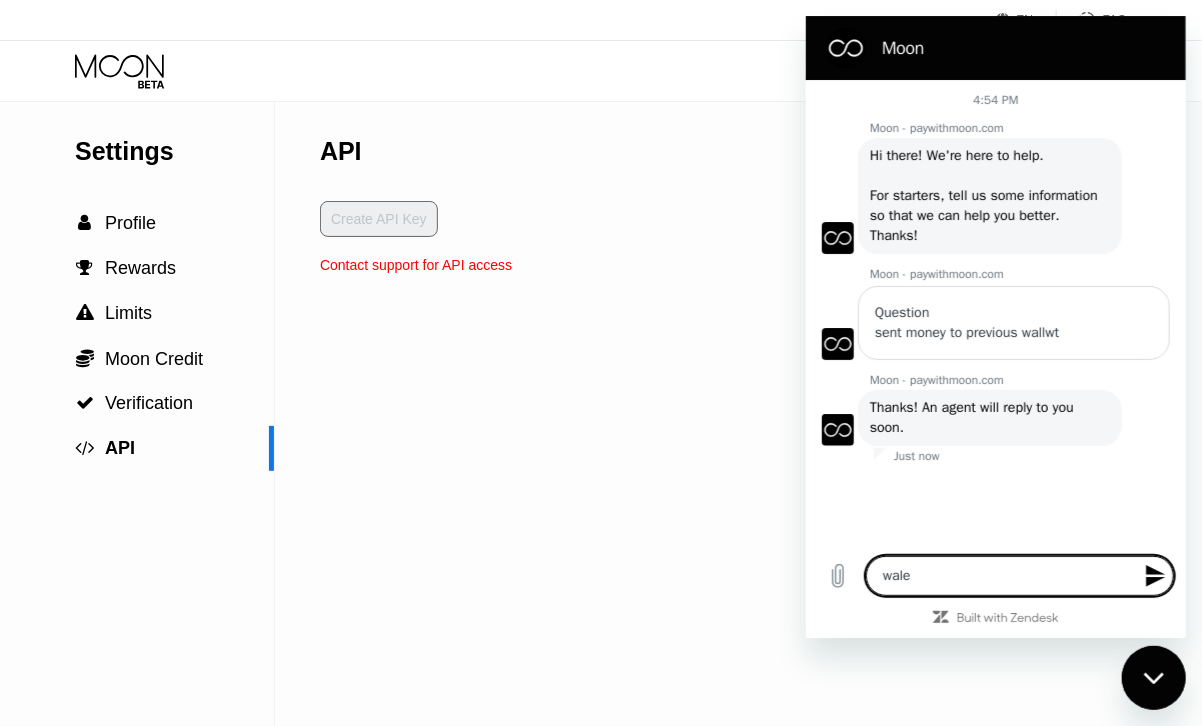 type on "x" 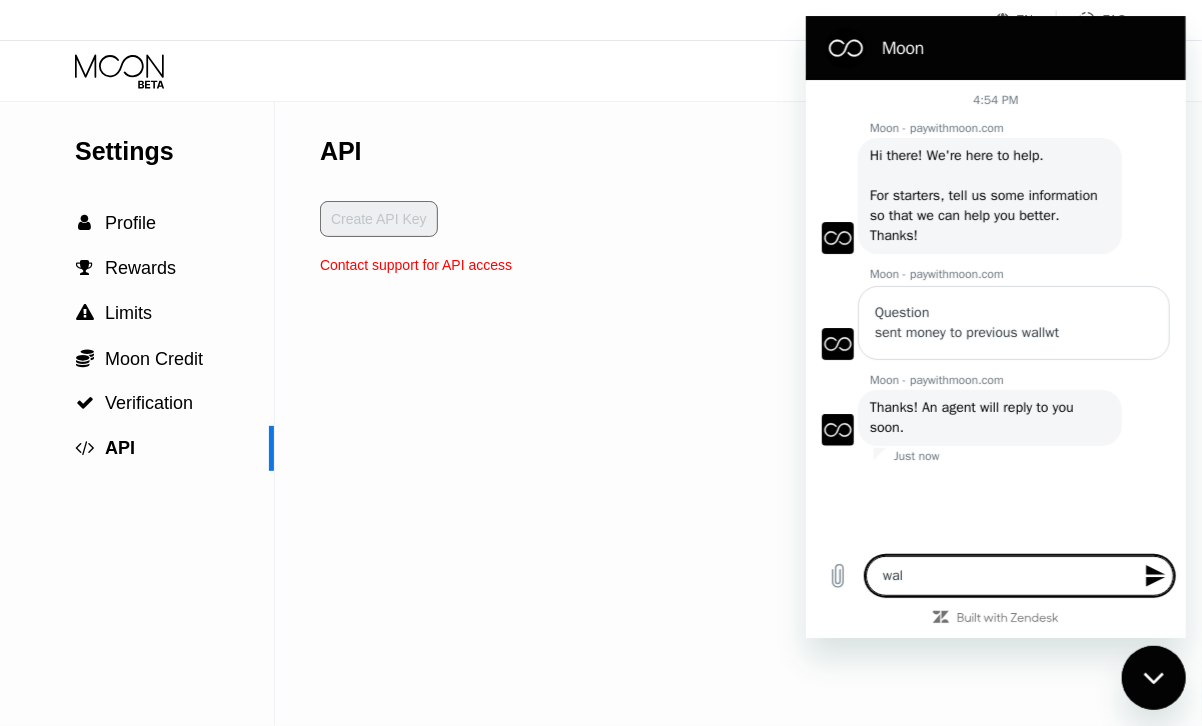 type on "wall" 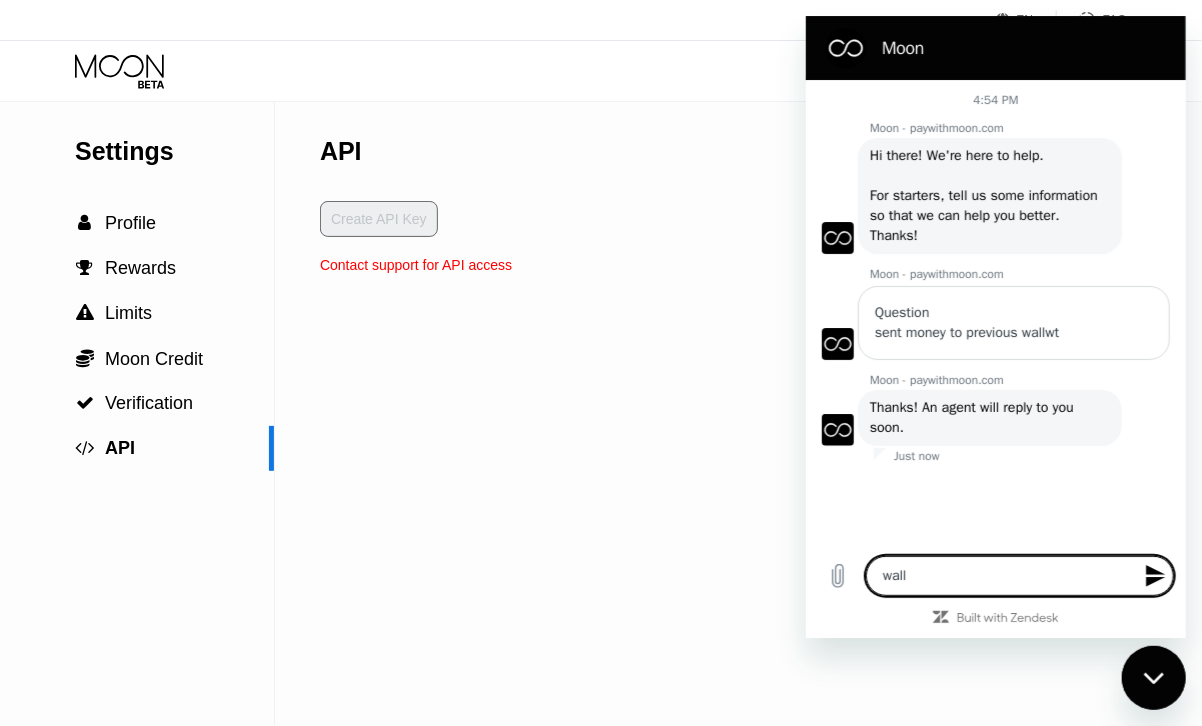 type on "walle" 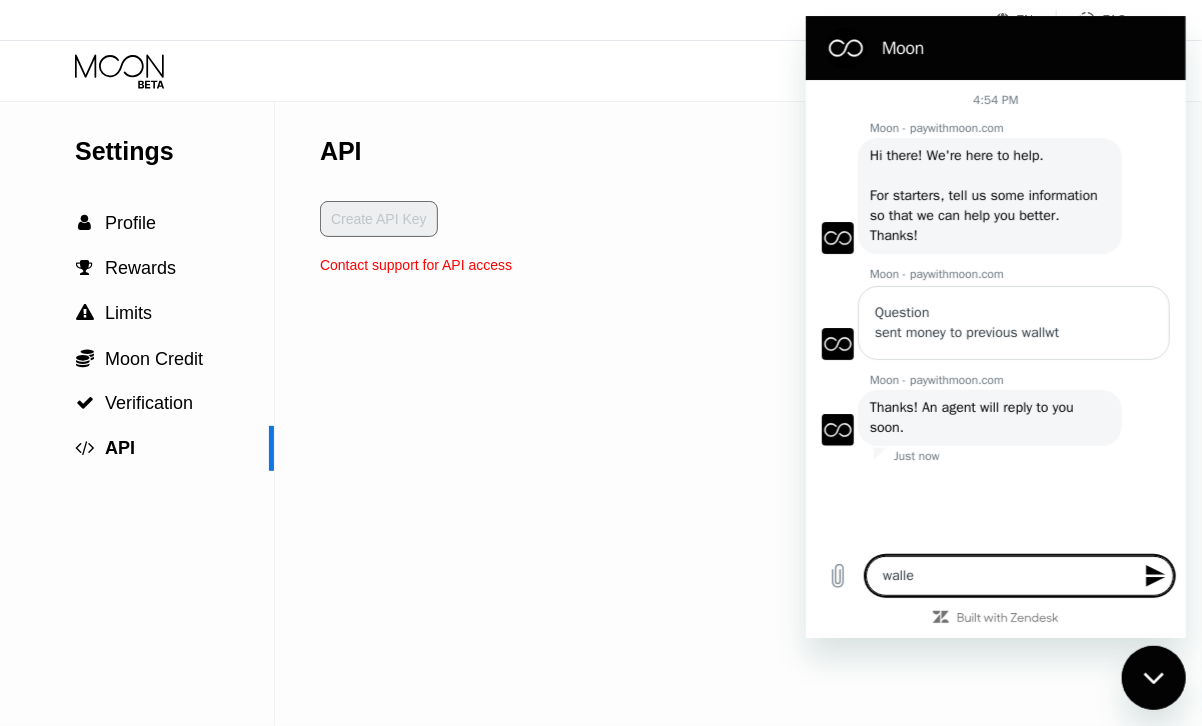 type on "wallet" 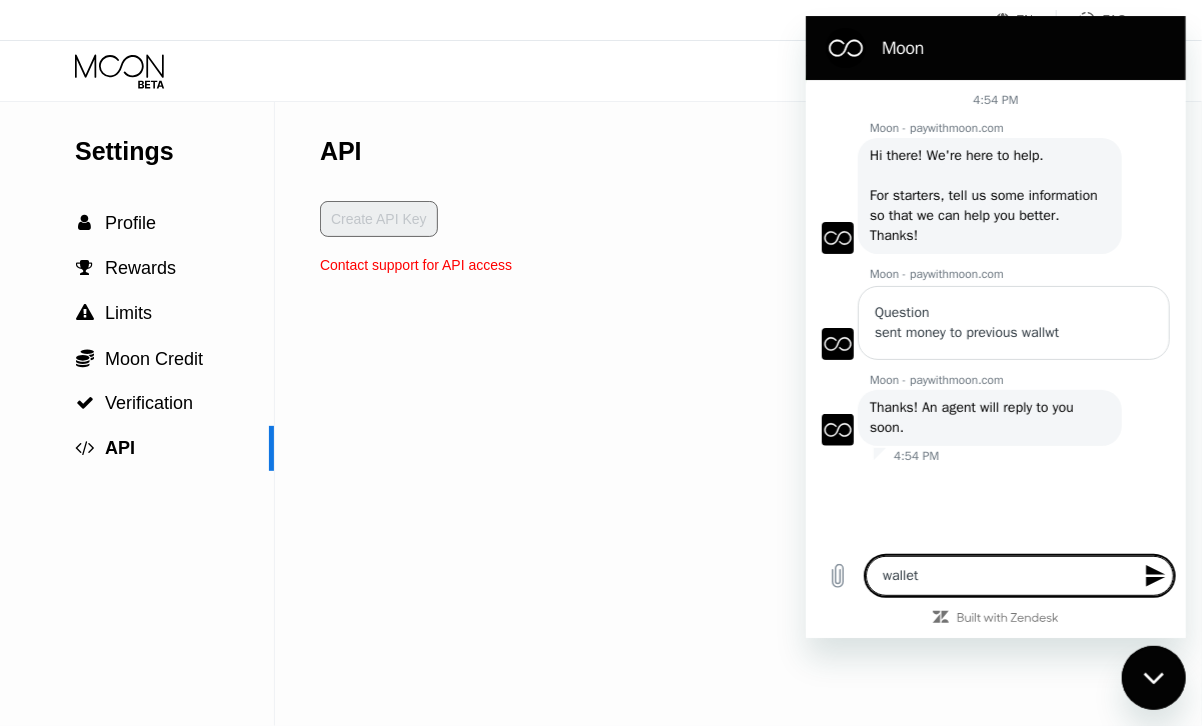 type on "wallet" 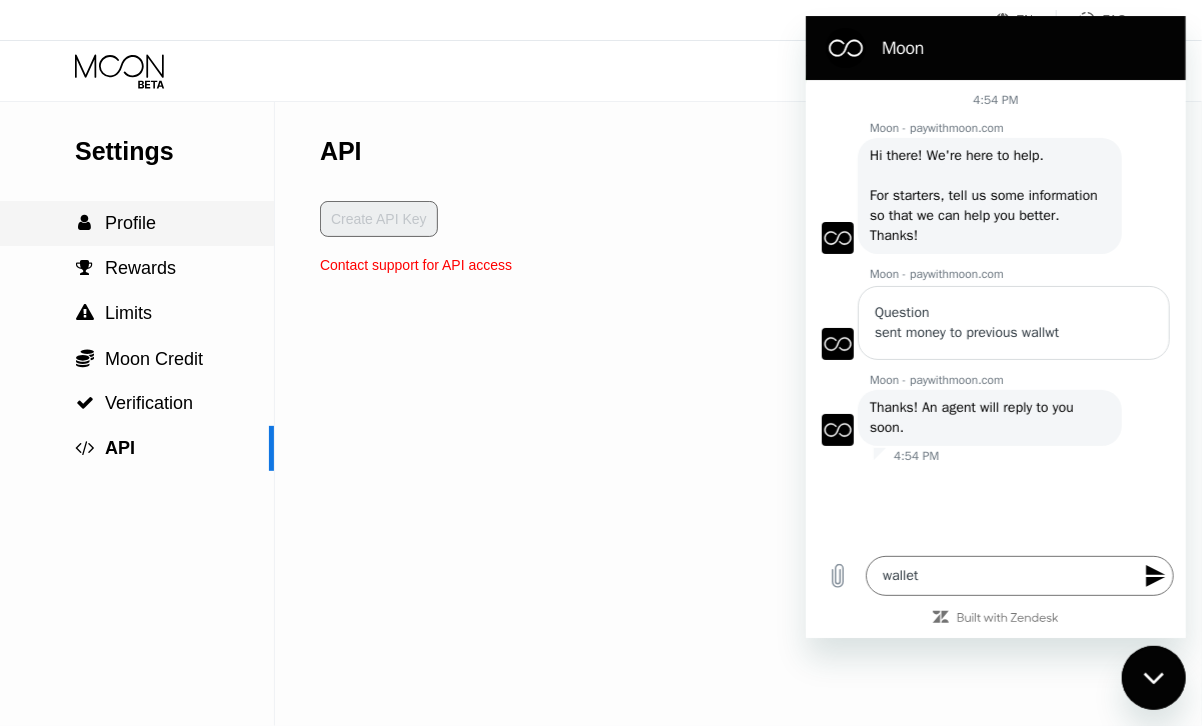 click on " Profile" at bounding box center (137, 223) 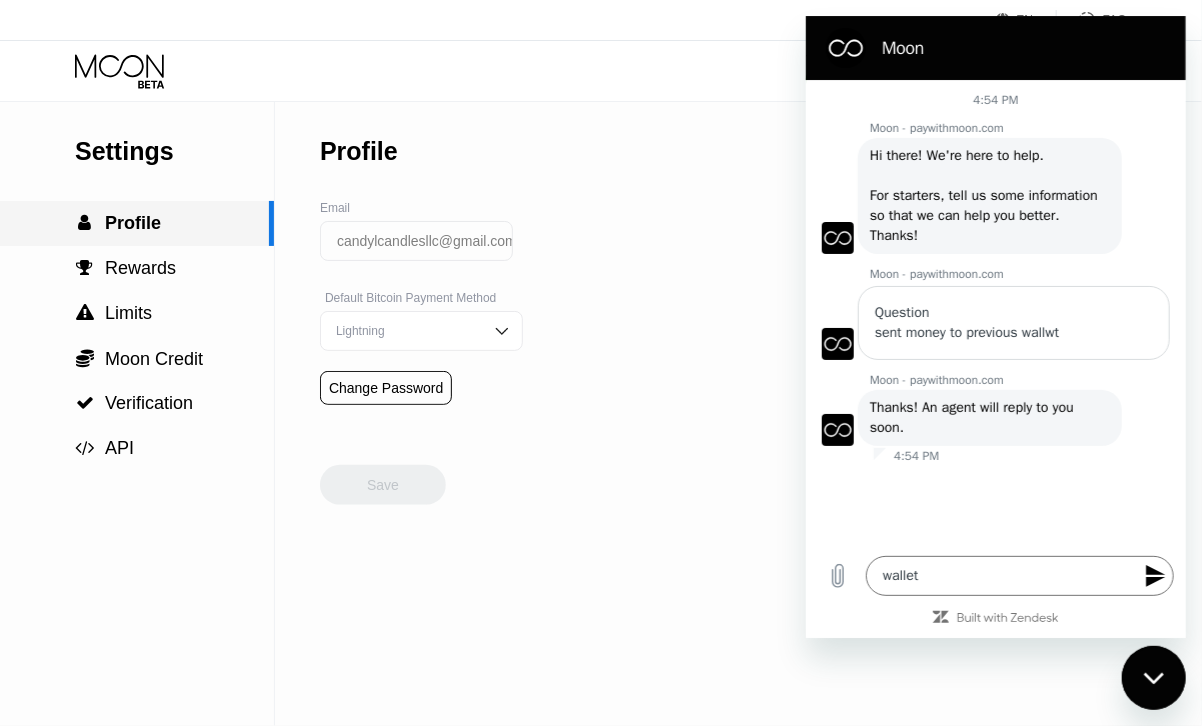 click on " Profile" at bounding box center (137, 223) 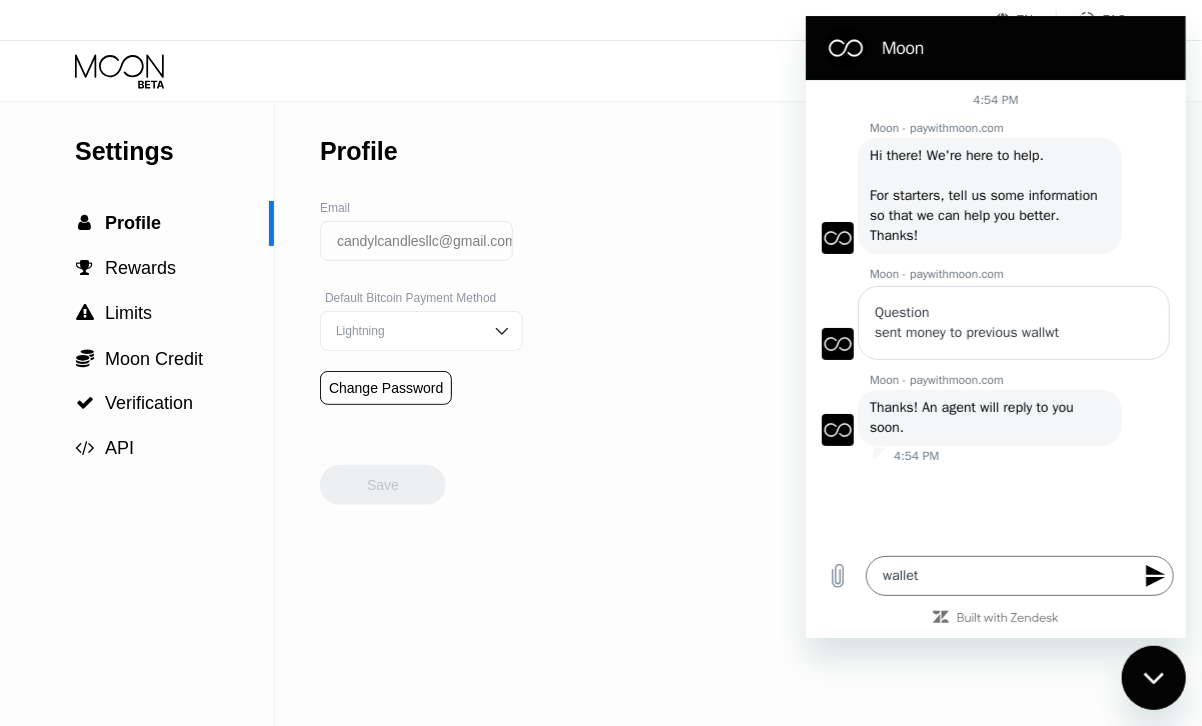 click on "sent money to previous wallwt" at bounding box center (1013, 333) 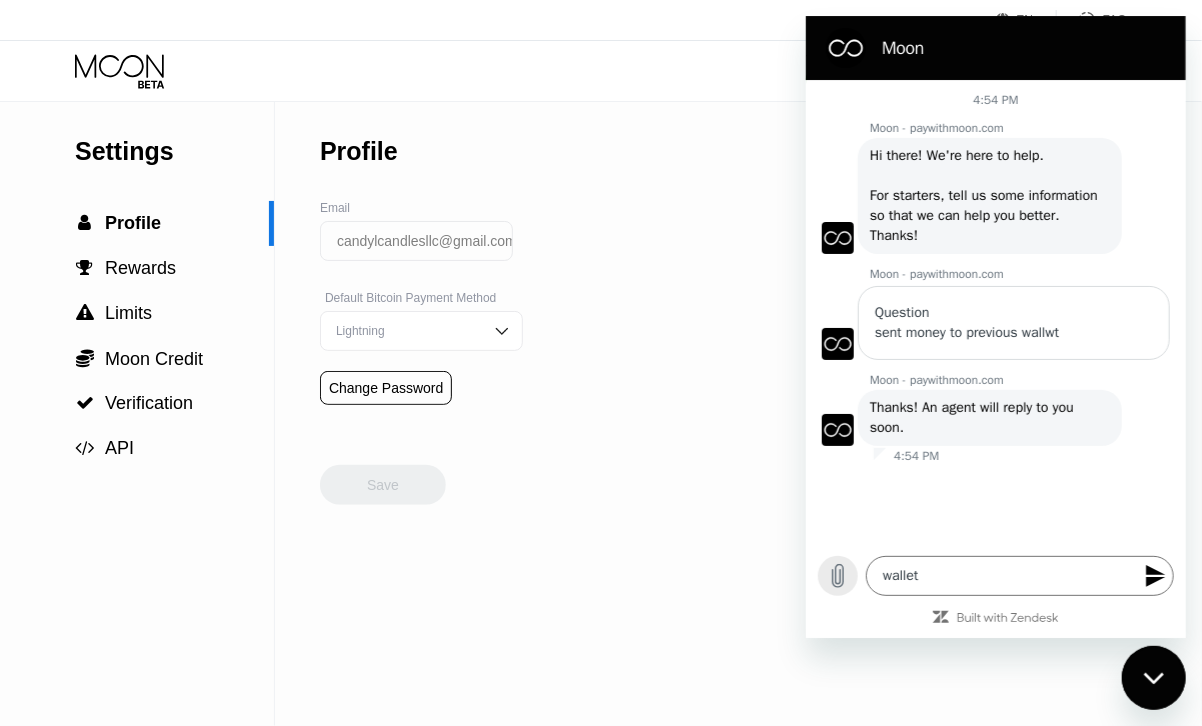 click 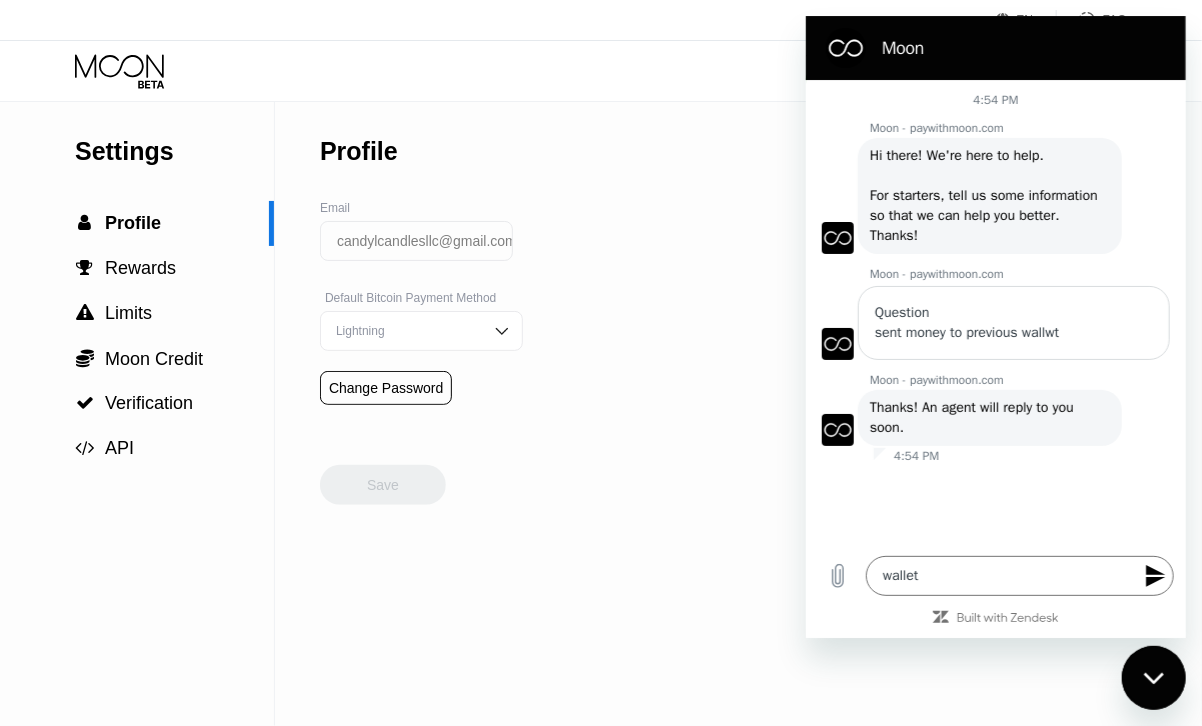 click at bounding box center (1153, 677) 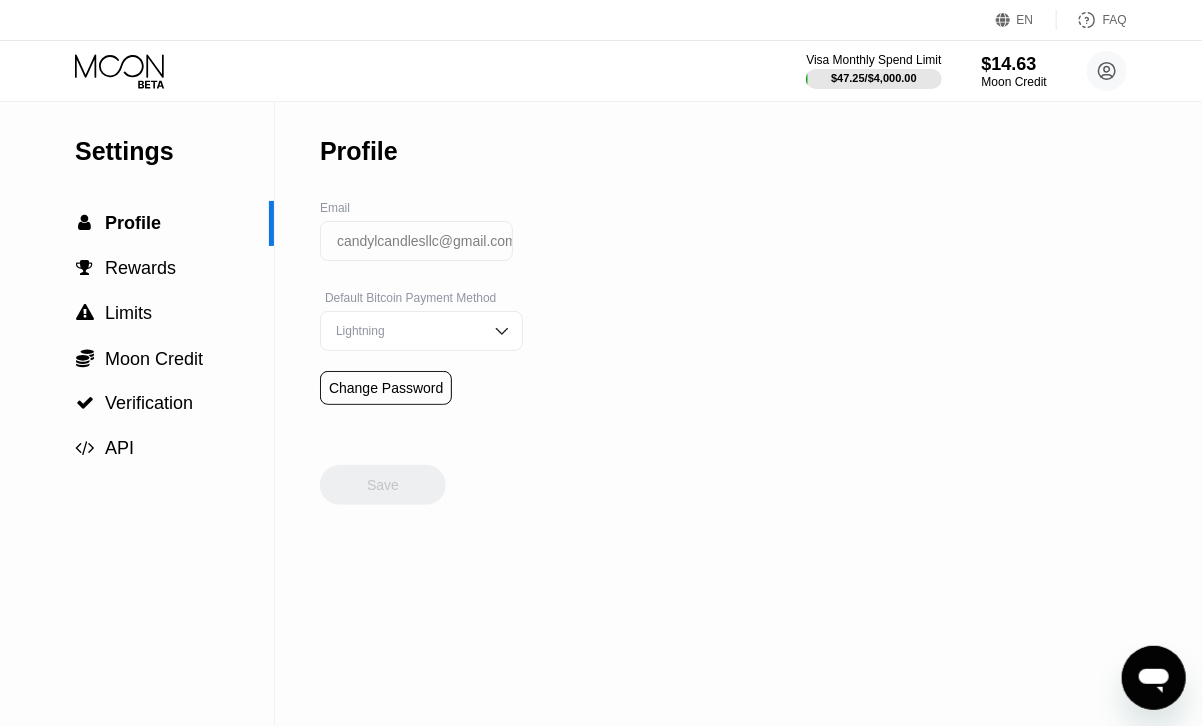 click at bounding box center [1153, 677] 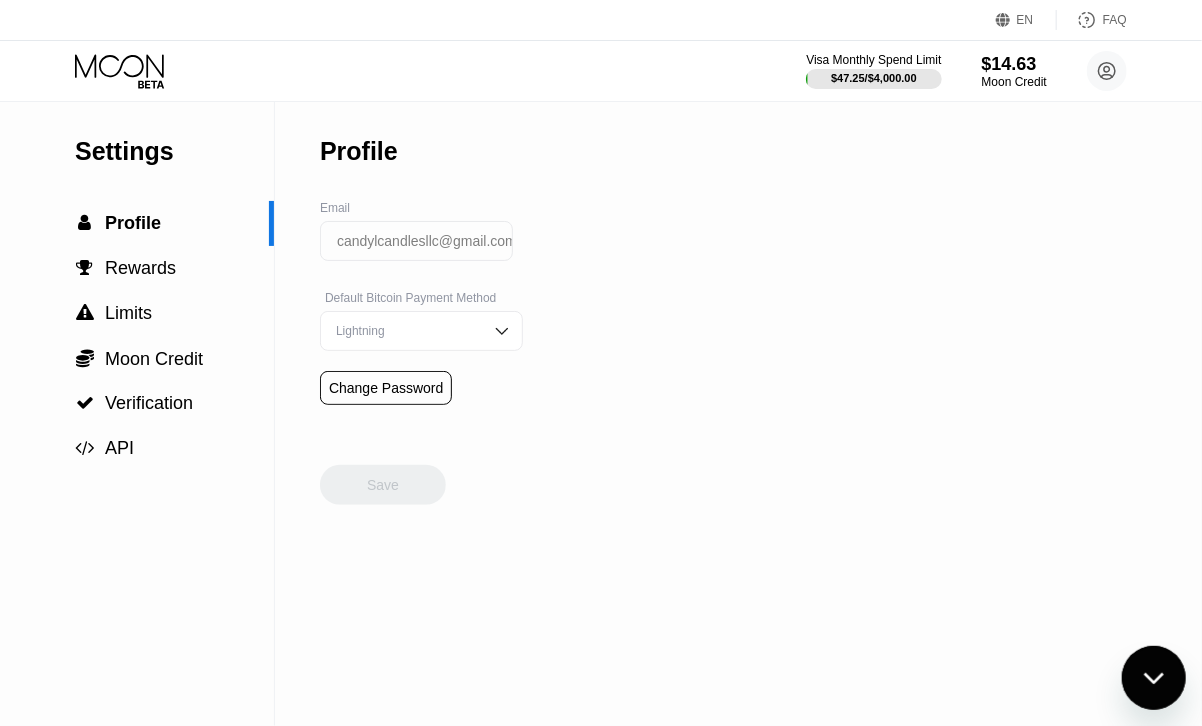 scroll, scrollTop: 0, scrollLeft: 0, axis: both 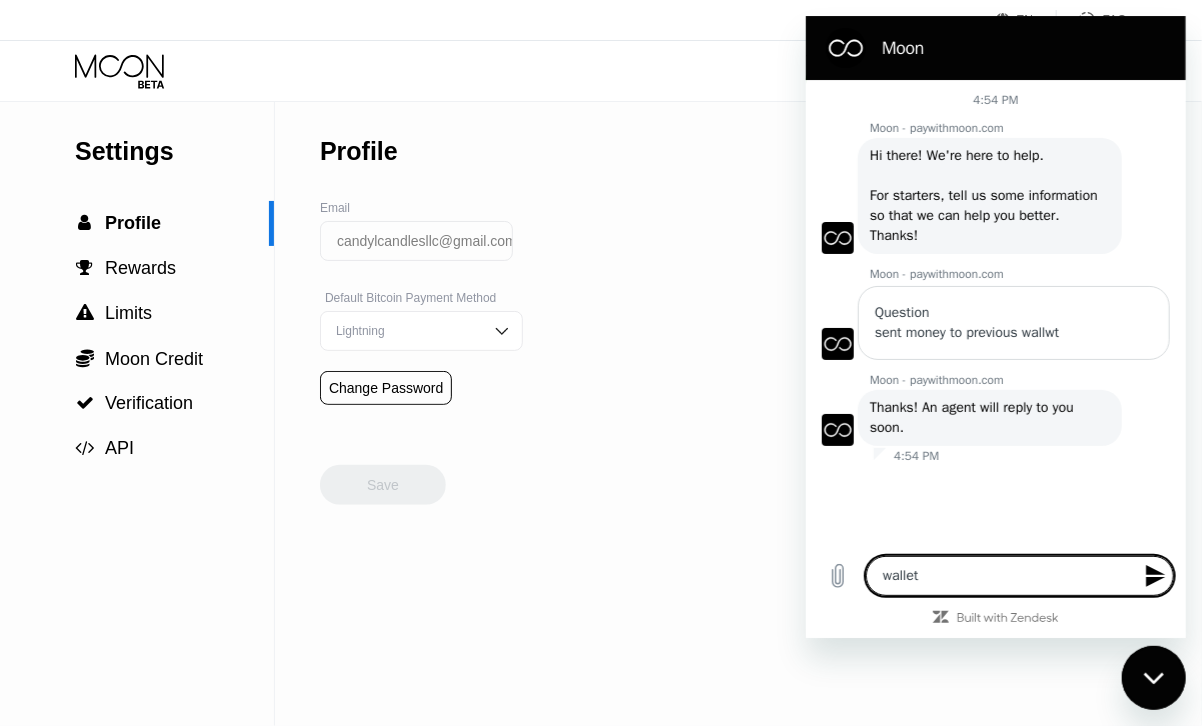type on "x" 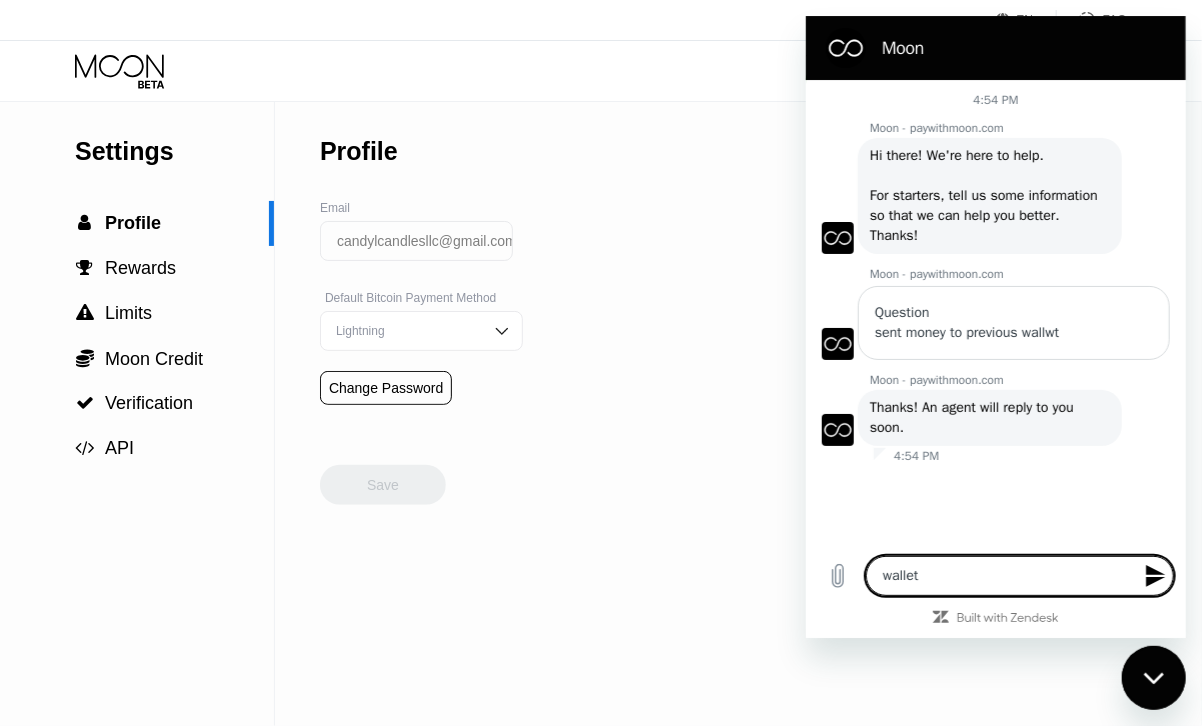 click on "wallet" at bounding box center (1019, 576) 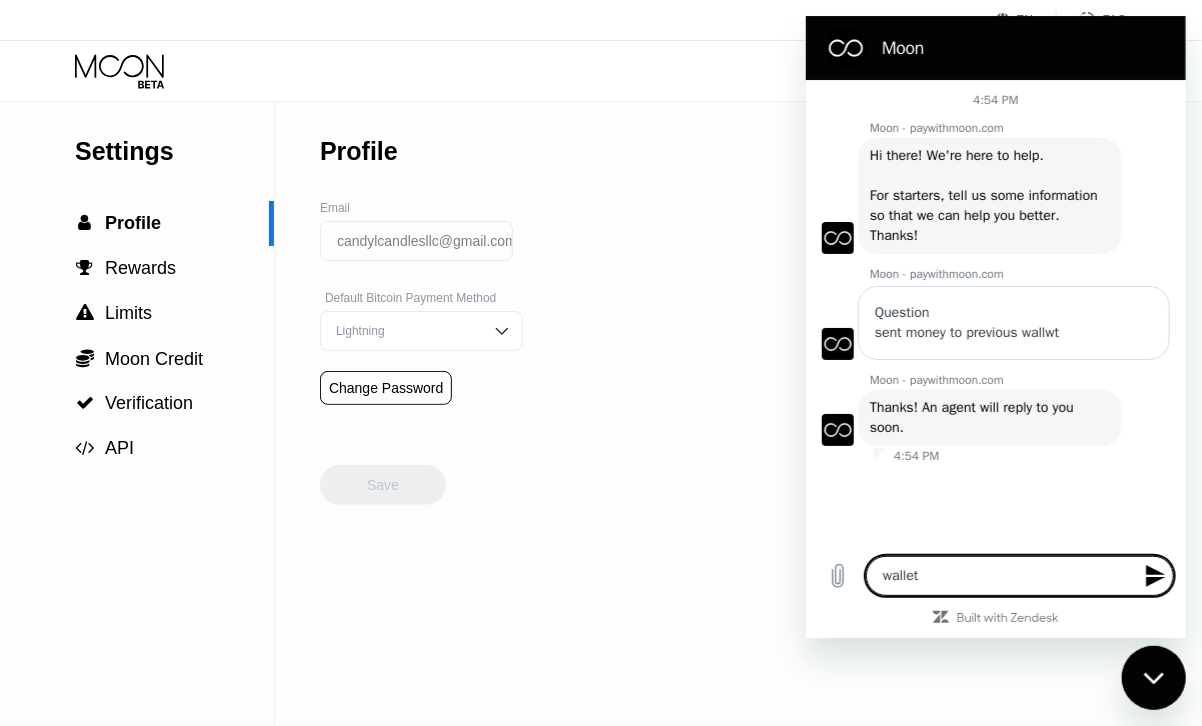 type on "wallet" 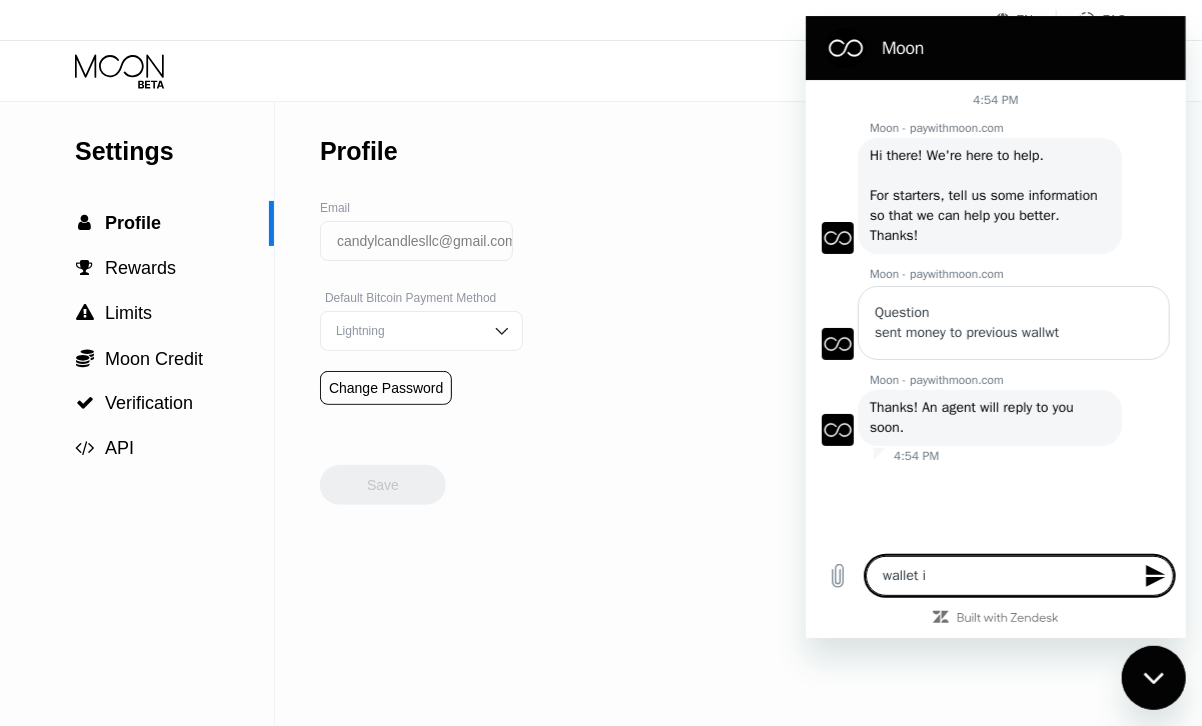 type on "wallet is" 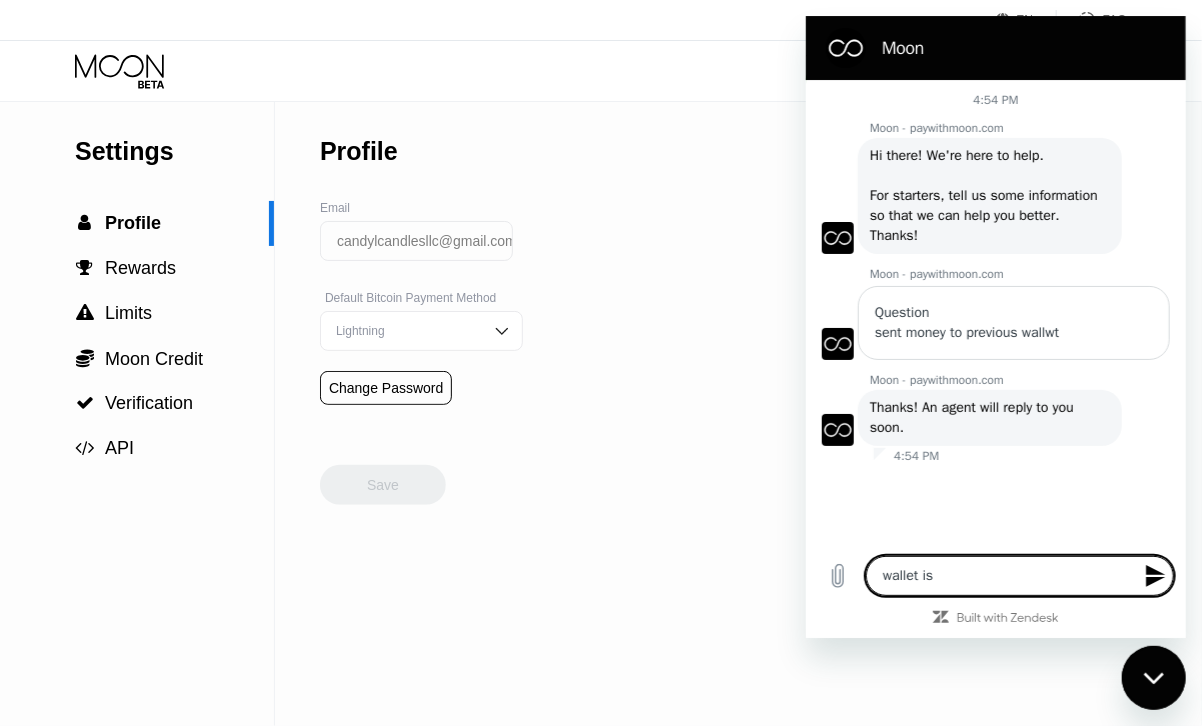type on "wallet is" 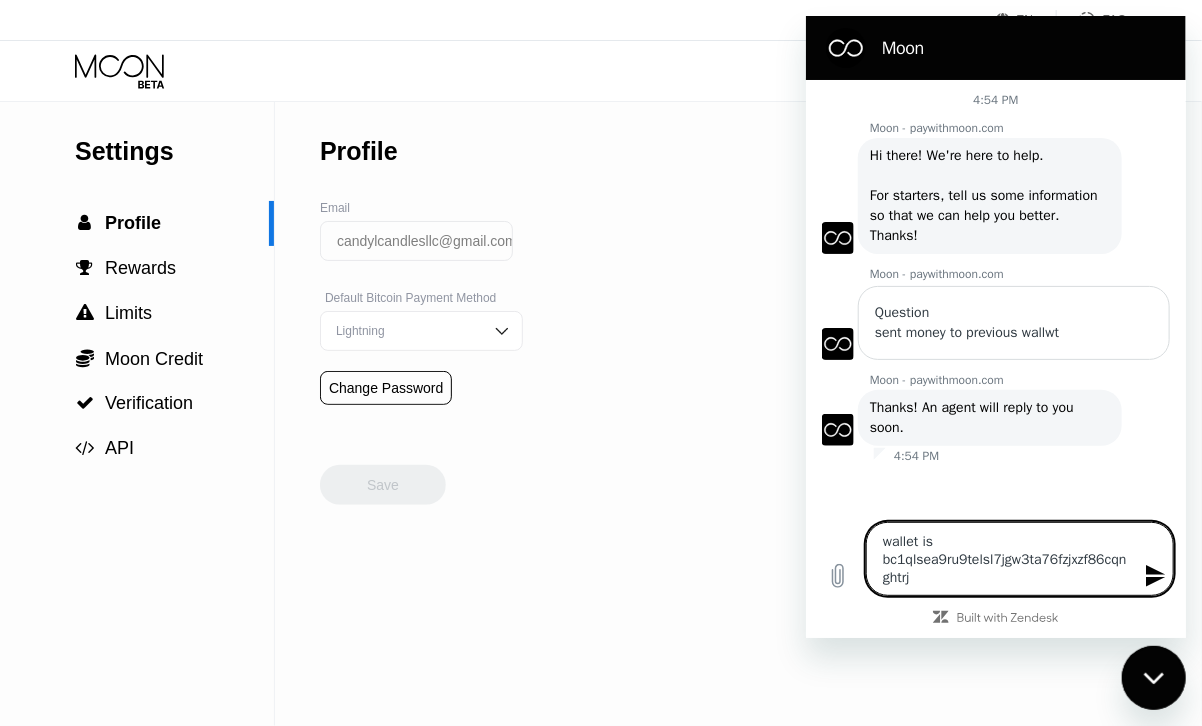 type 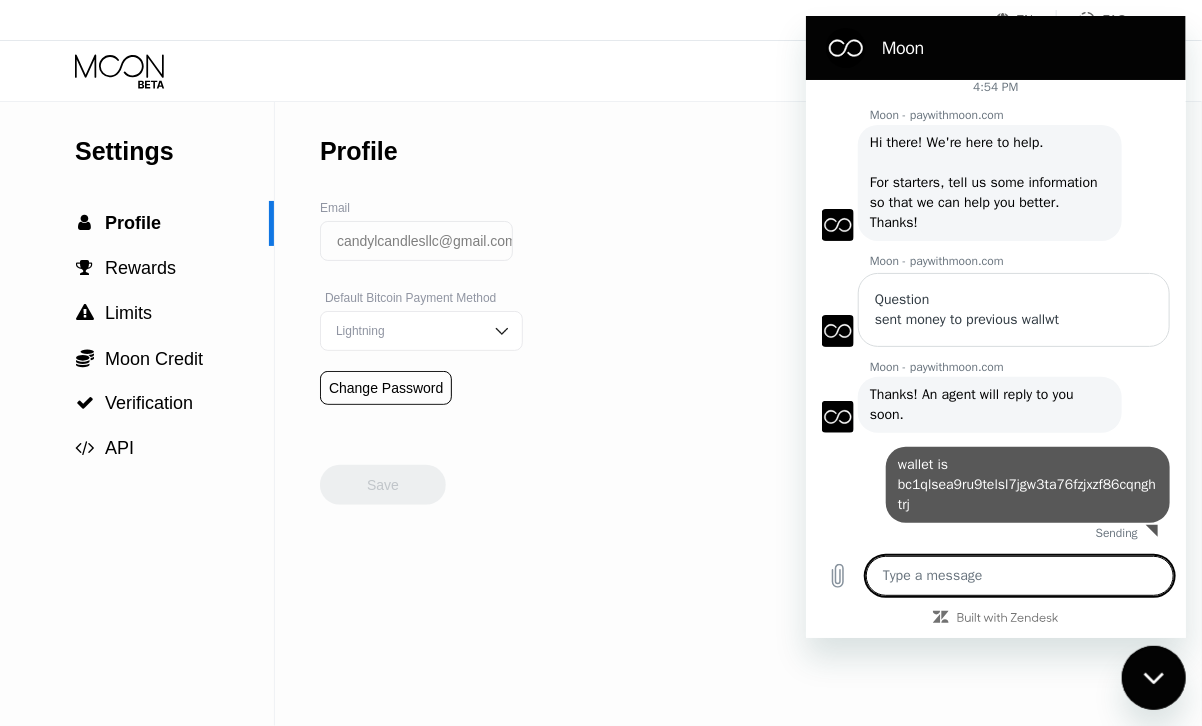 type on "x" 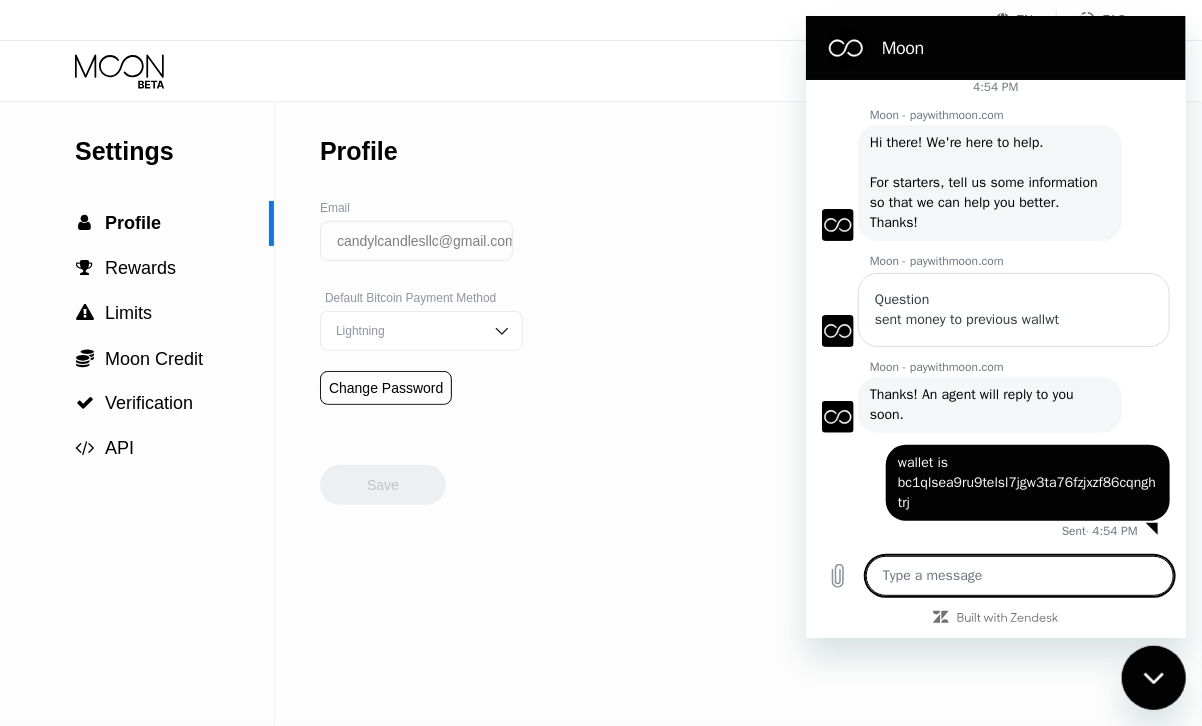 scroll, scrollTop: 12, scrollLeft: 0, axis: vertical 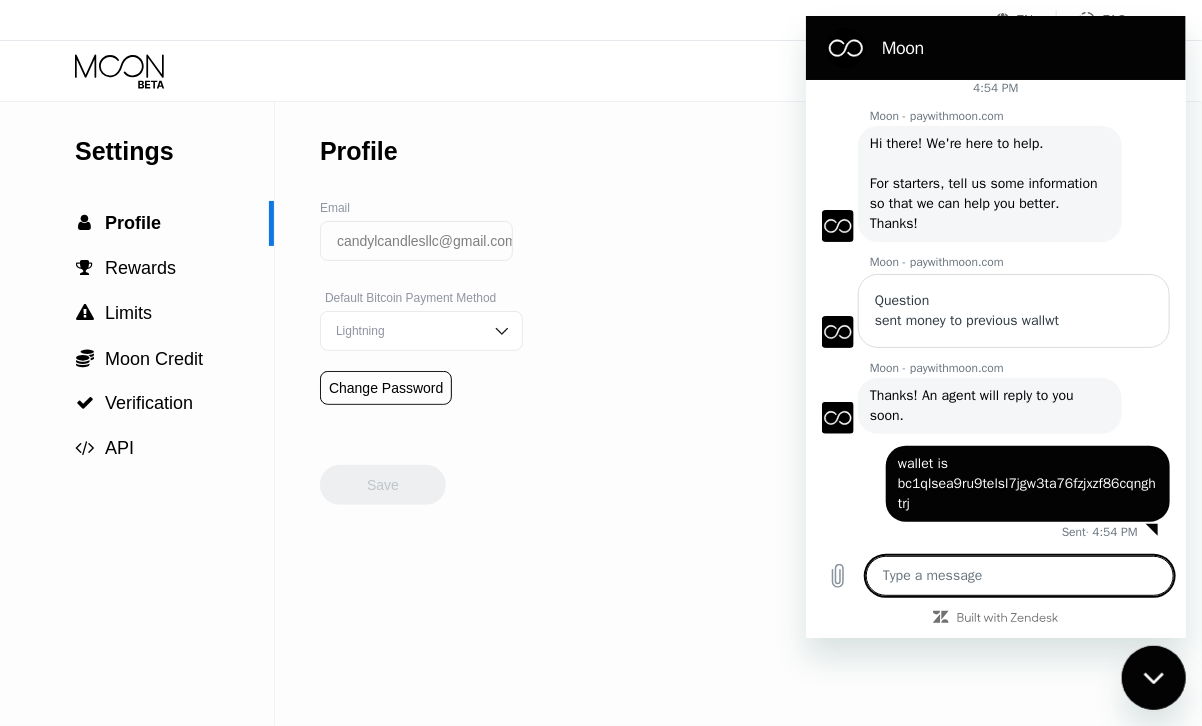 type 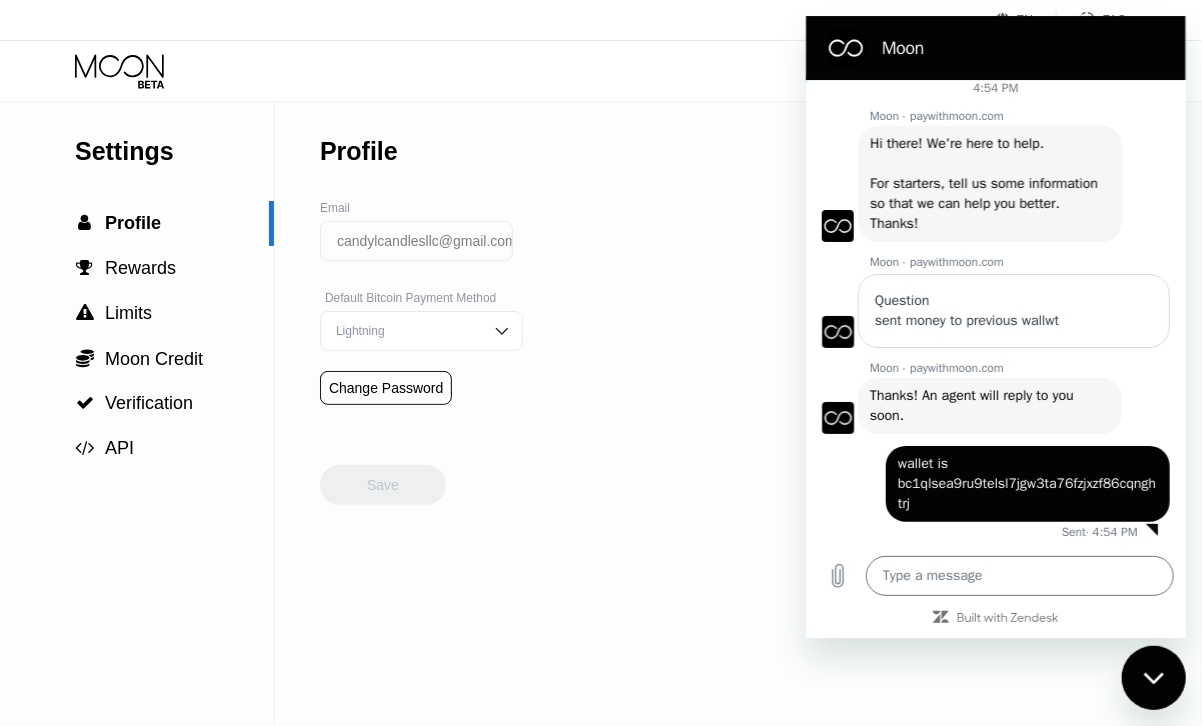 click on "Settings  Profile  Rewards  Limits  [FIRST] Credit  Verification  API Profile Email candylcandlesllc@gmail.com Default Bitcoin Payment Method Lightning Change Password Save" at bounding box center (601, 414) 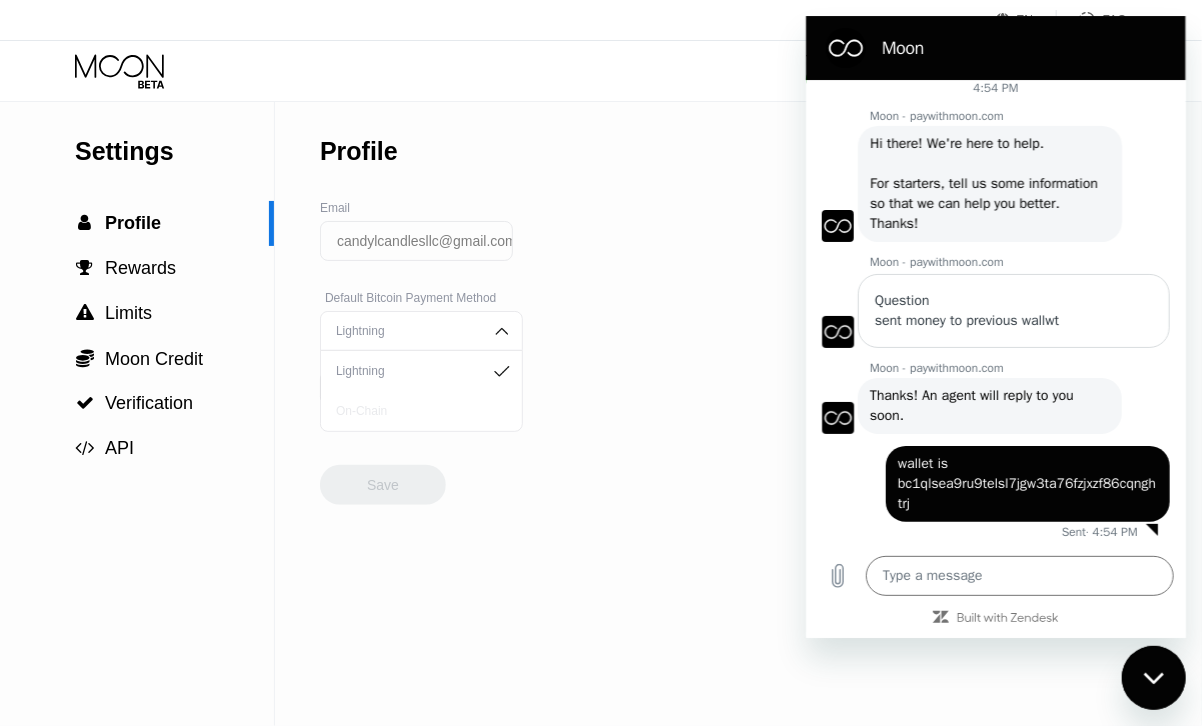 click on "On-Chain" at bounding box center [421, 411] 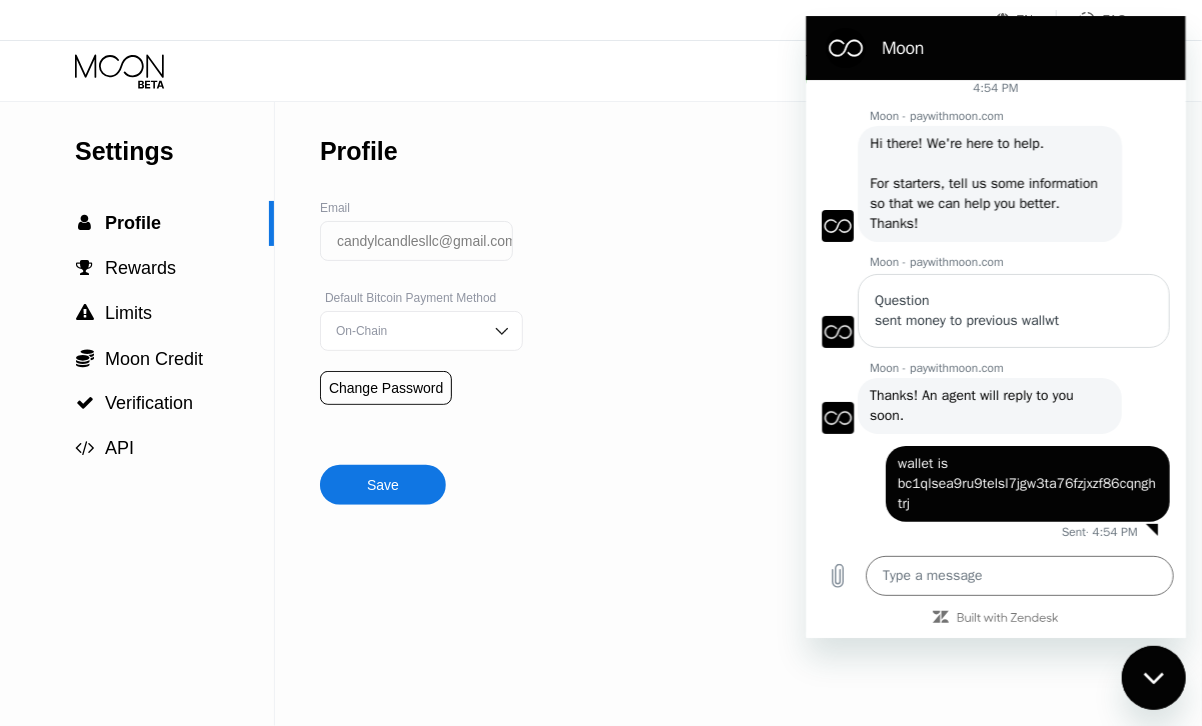 click on "Save" at bounding box center [383, 485] 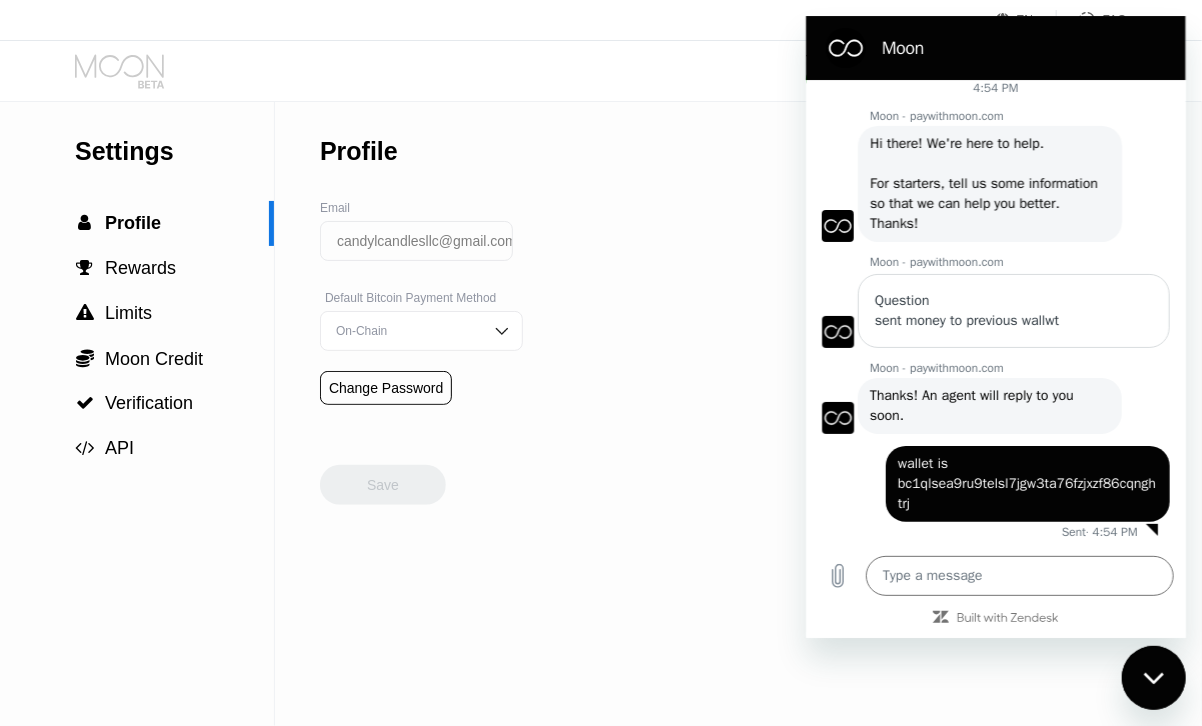 click 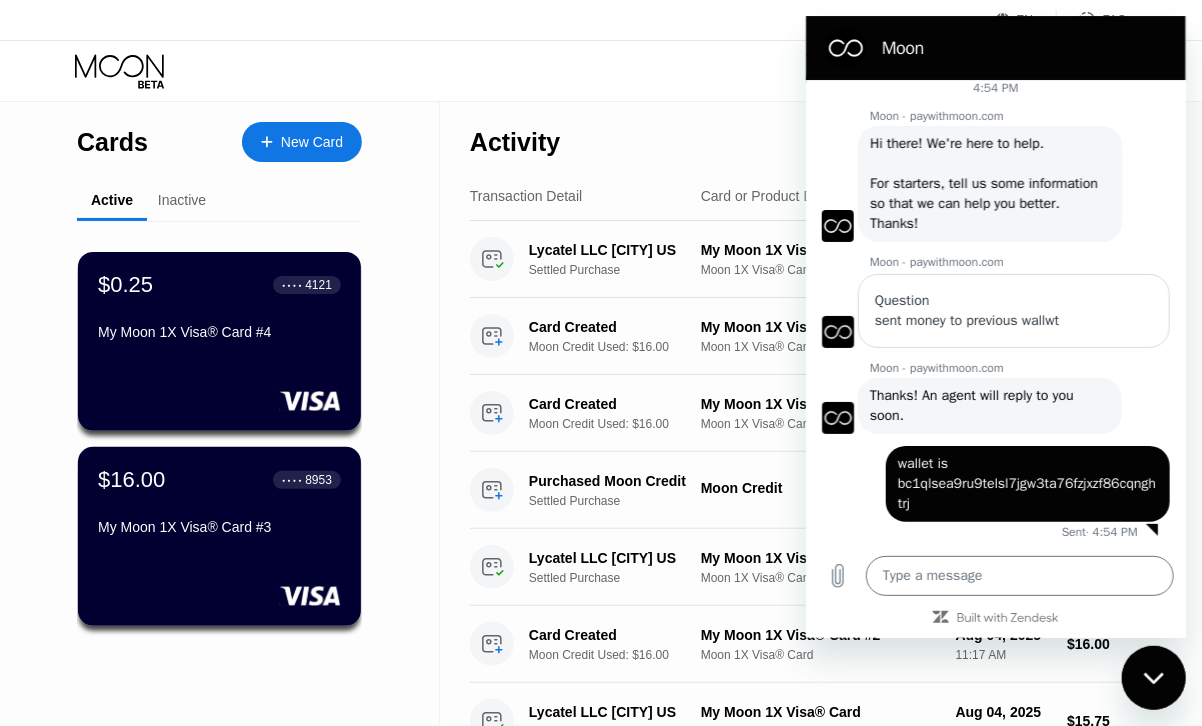 click on "Visa [MONTH] Spend Limit $47.25 / $4,000.00 $14.63 [FIRST] Credit candylcandlesllc@gmail.com  Home Settings Support Careers About Us Log out Privacy policy Terms" at bounding box center (601, 71) 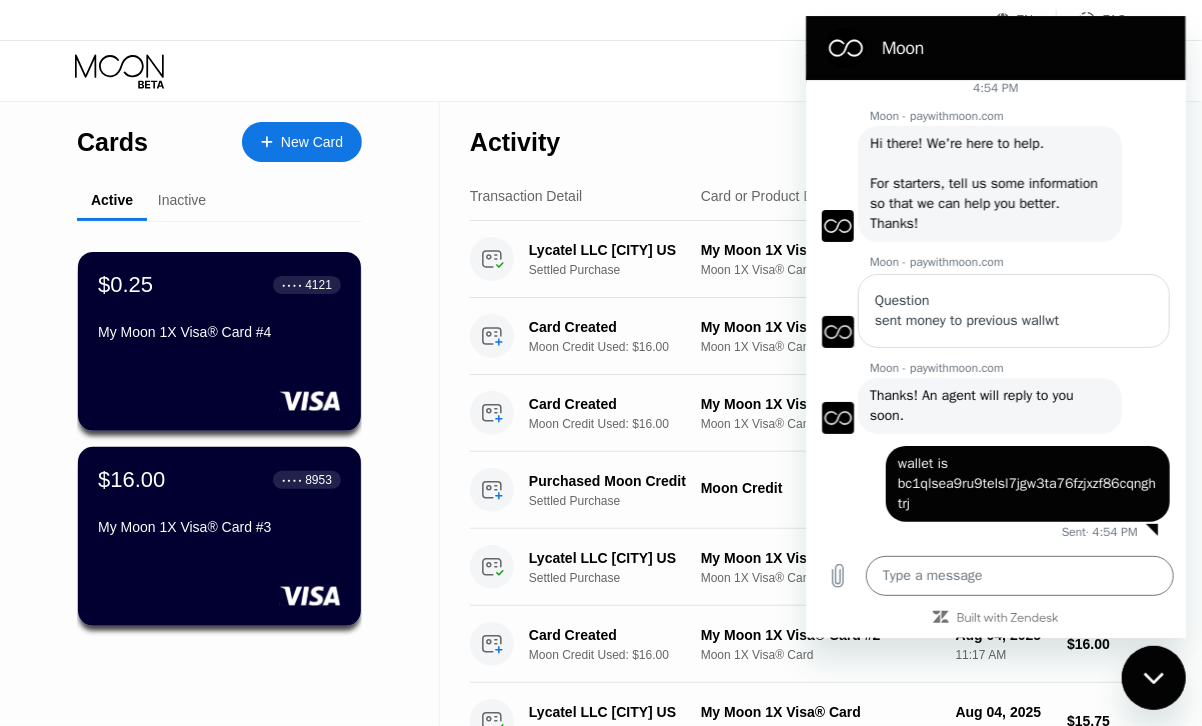 click on "Activity Export" at bounding box center [798, 137] 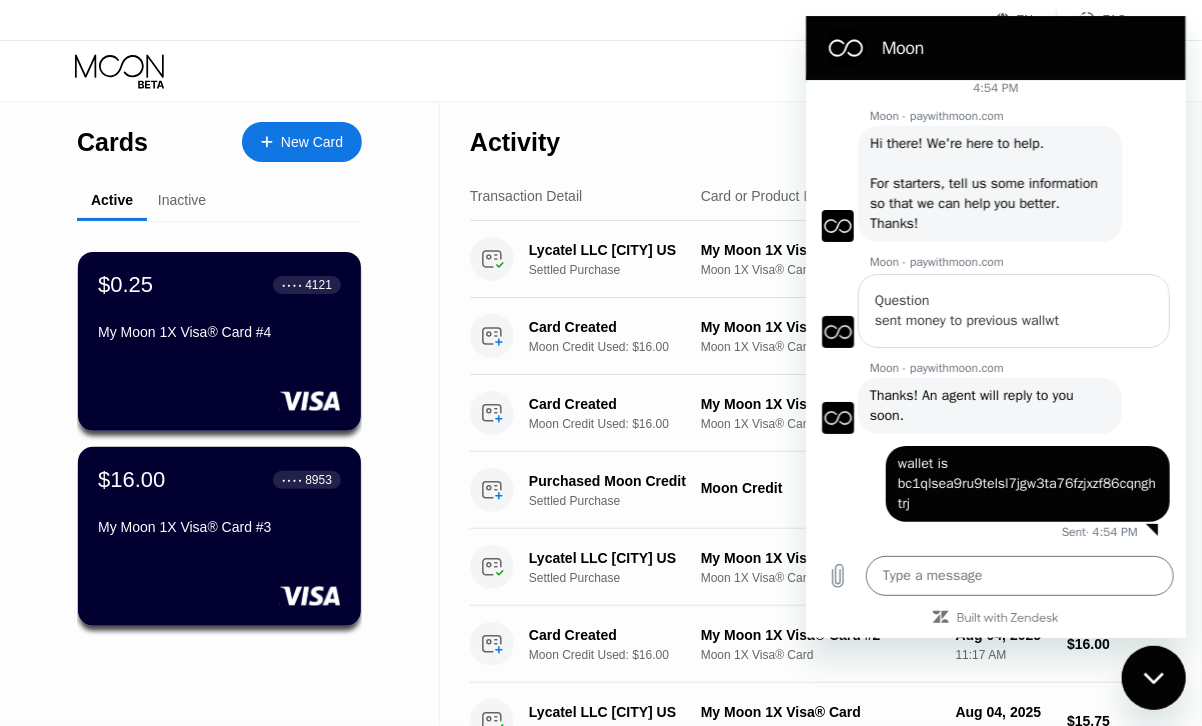 click on "EN Language Select an item Save FAQ" at bounding box center (601, 20) 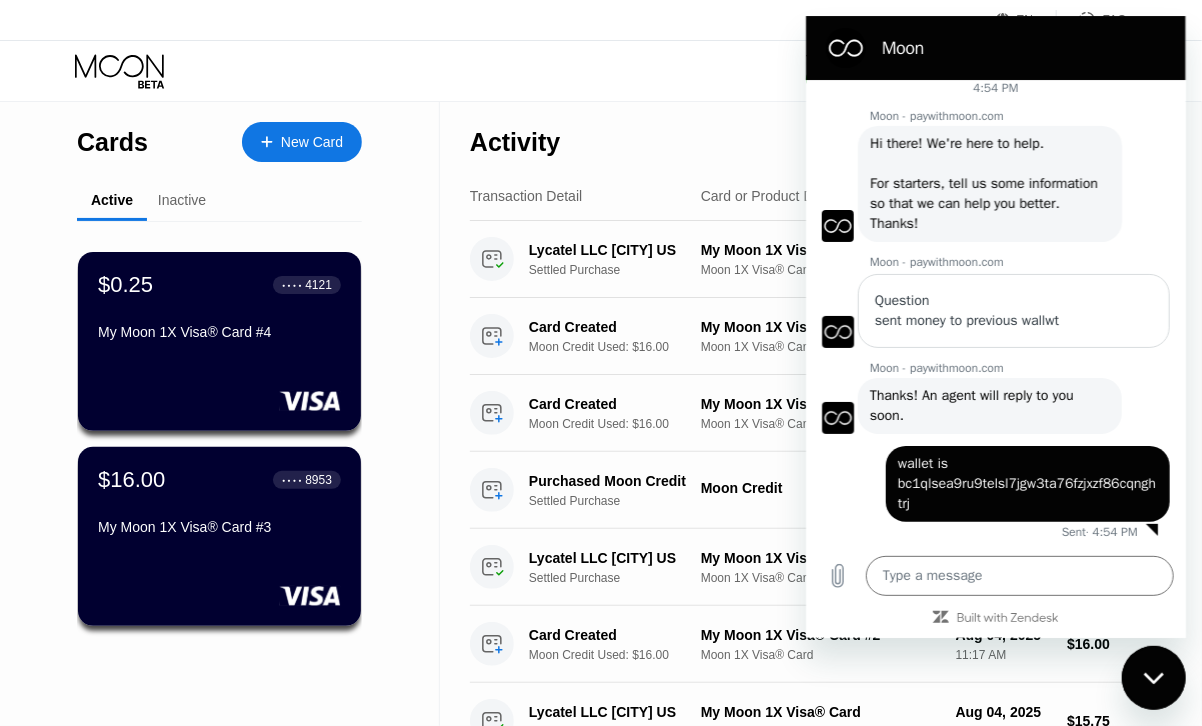 click at bounding box center (1153, 677) 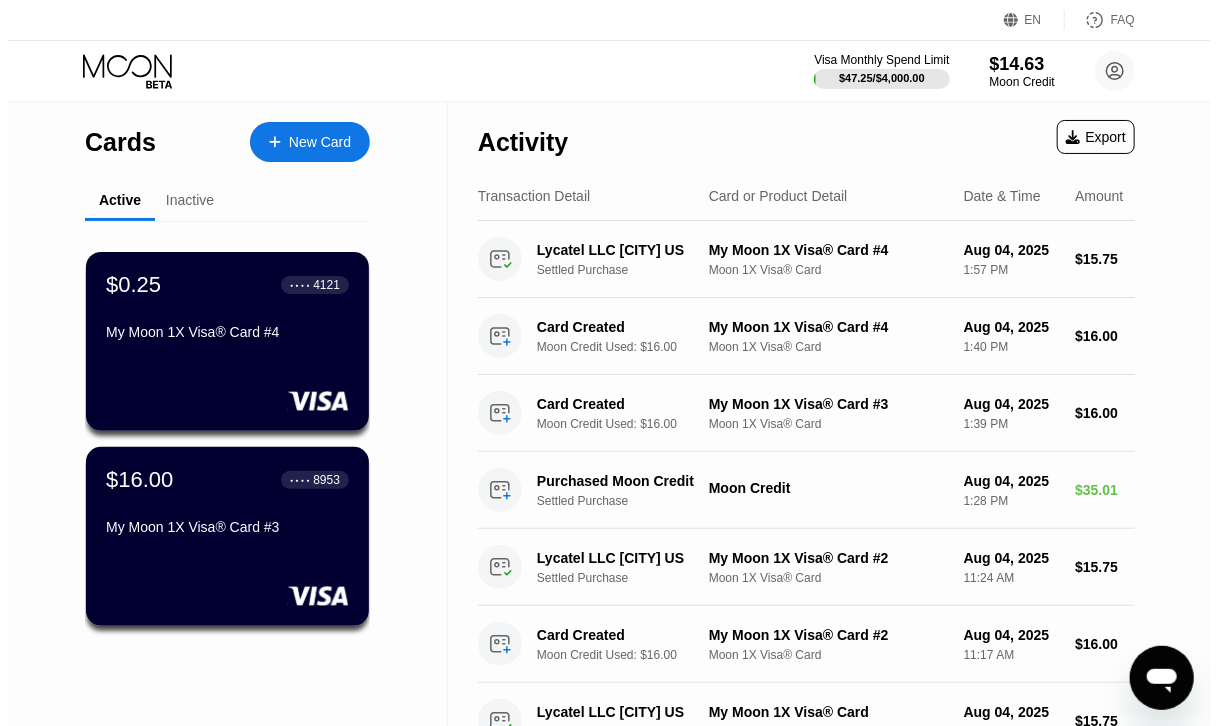 scroll, scrollTop: 13, scrollLeft: 0, axis: vertical 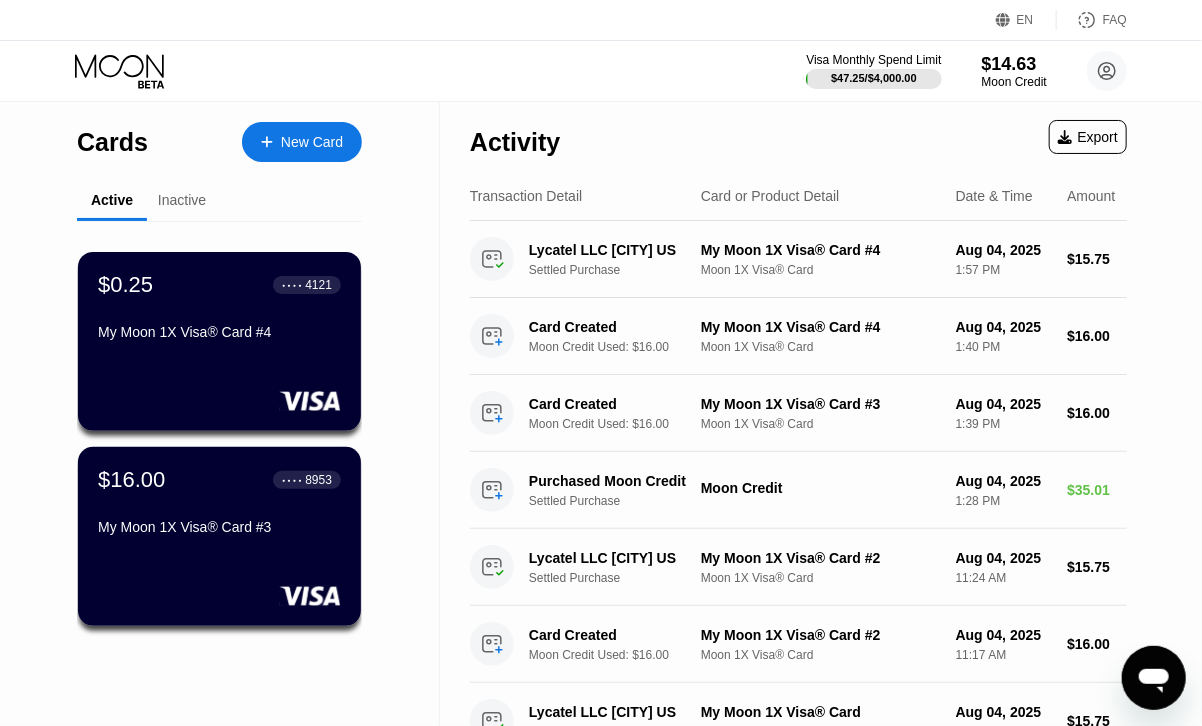 click 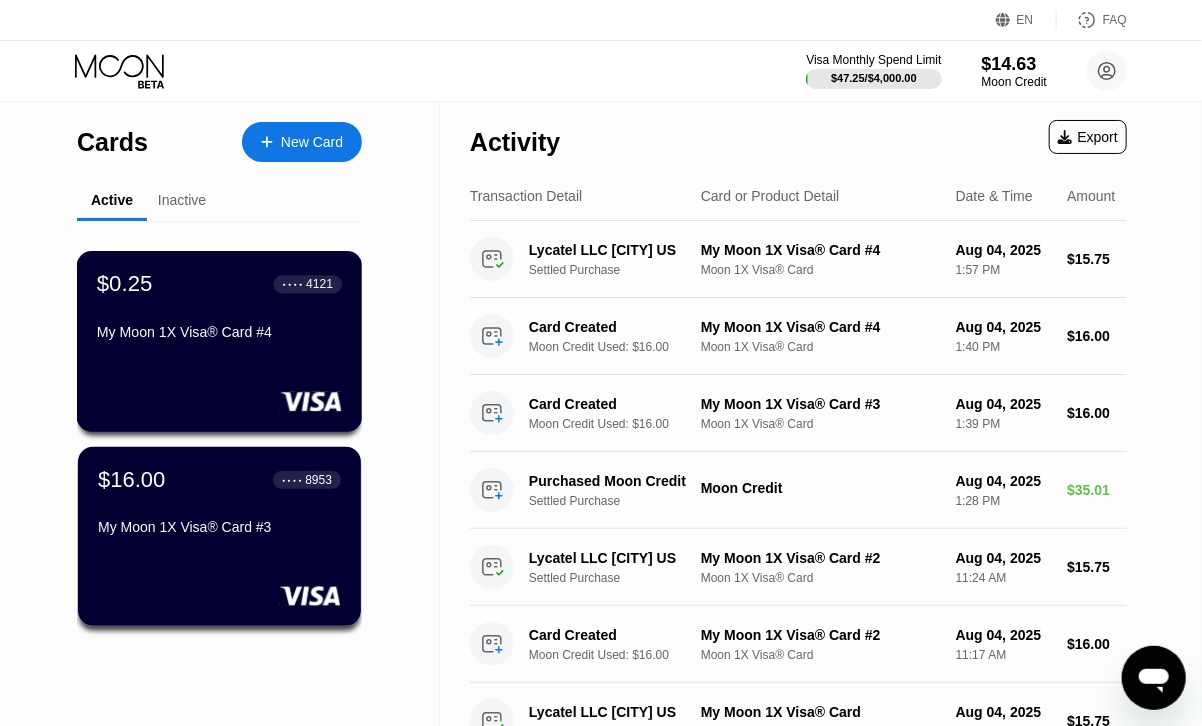 click on "My Moon 1X Visa® Card #4" at bounding box center (219, 336) 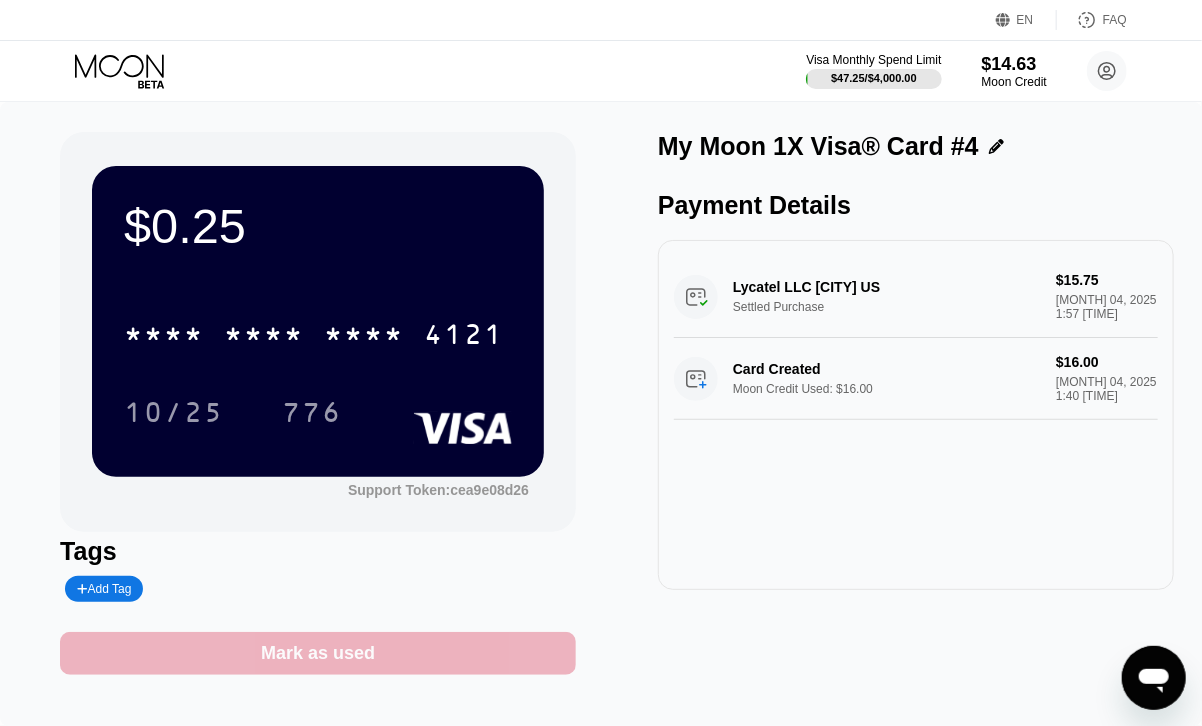 click on "Mark as used" at bounding box center [318, 653] 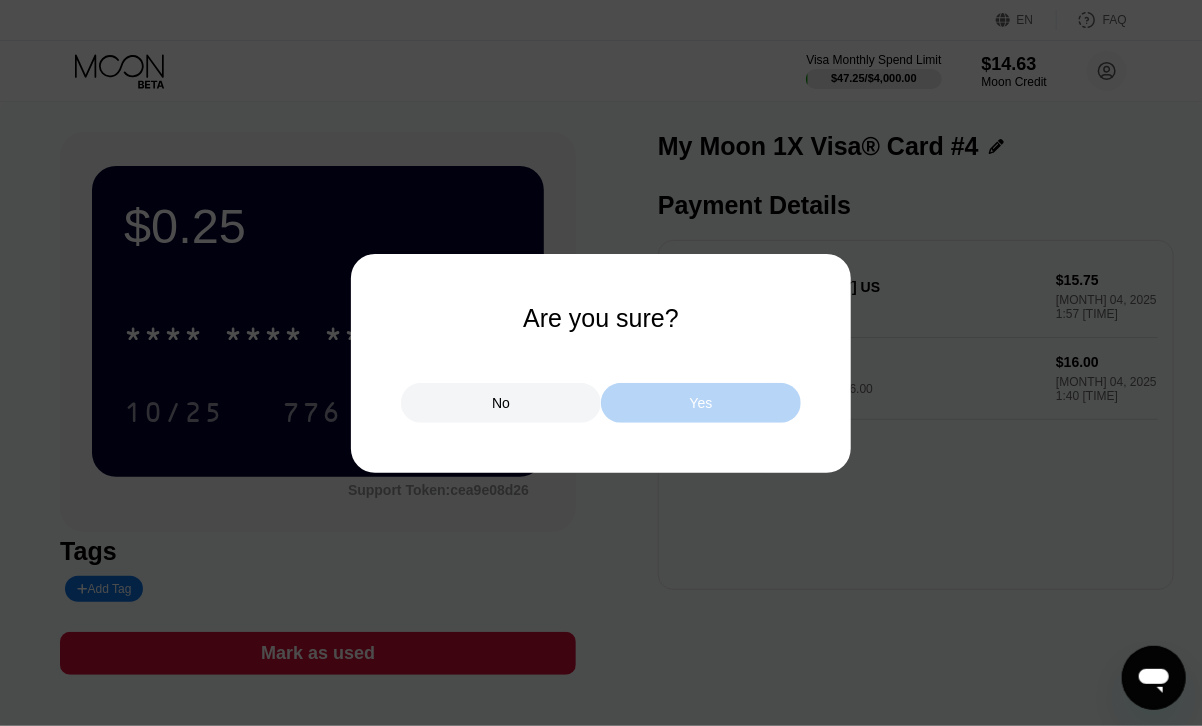click on "Yes" at bounding box center [701, 403] 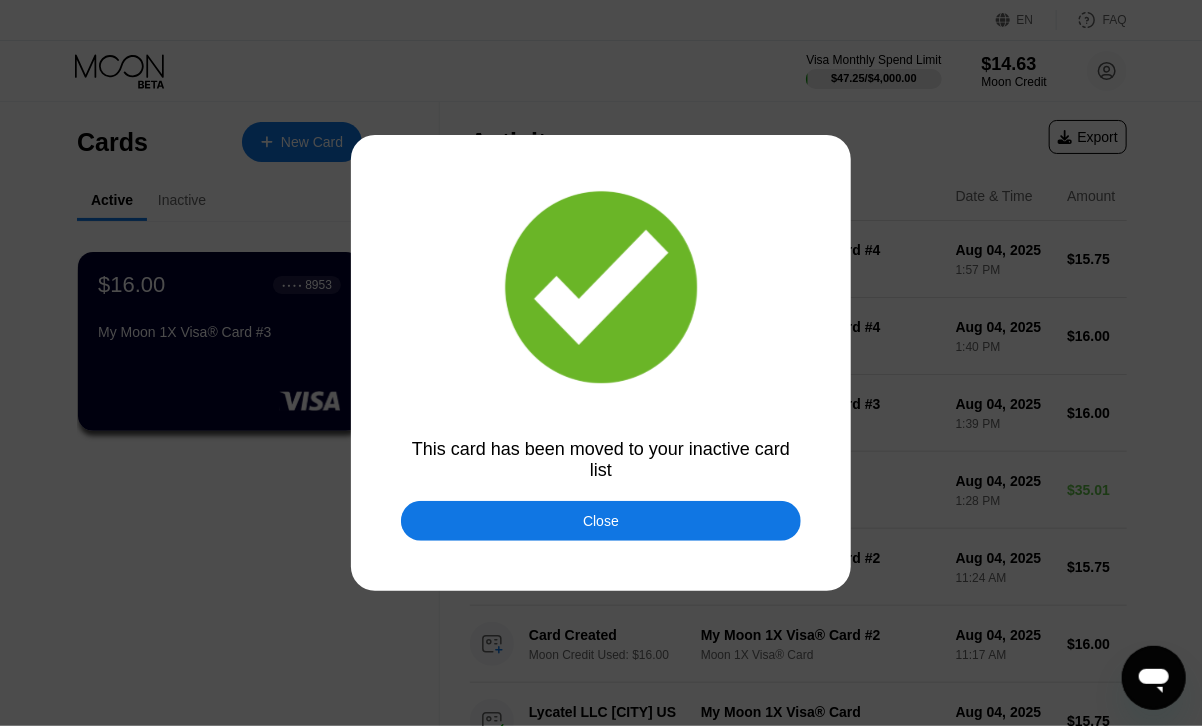click on "Close" at bounding box center [601, 521] 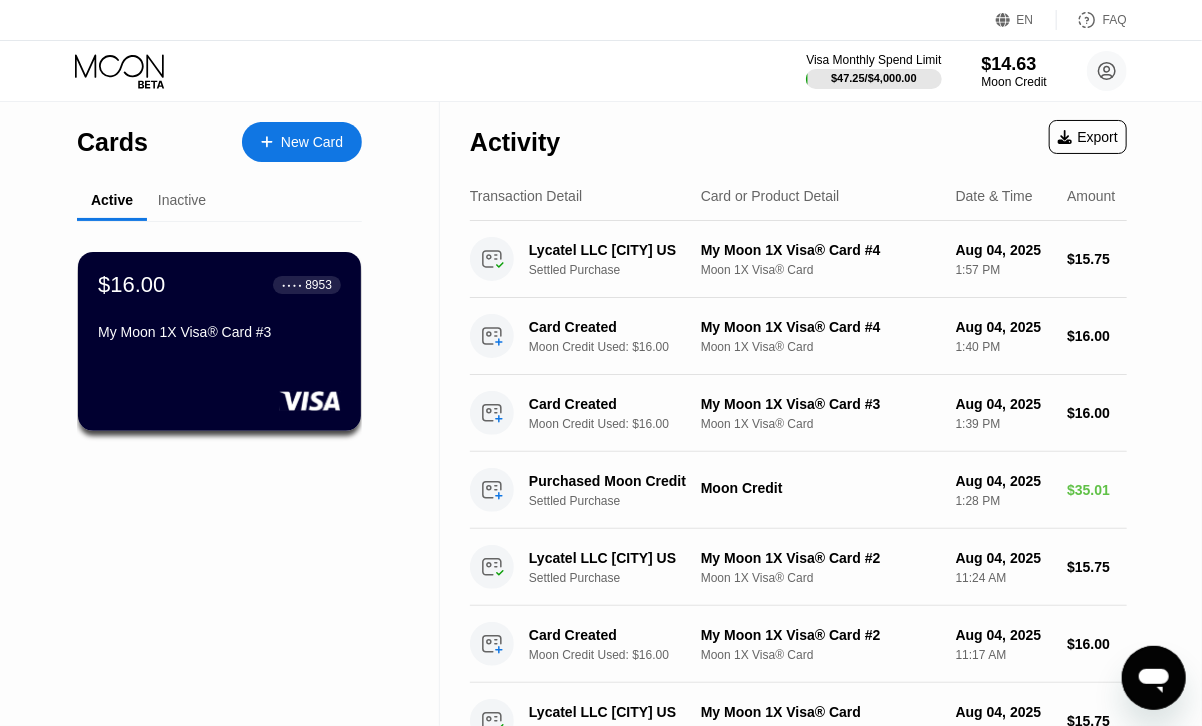 click on "My Moon 1X Visa® Card #3" at bounding box center (219, 332) 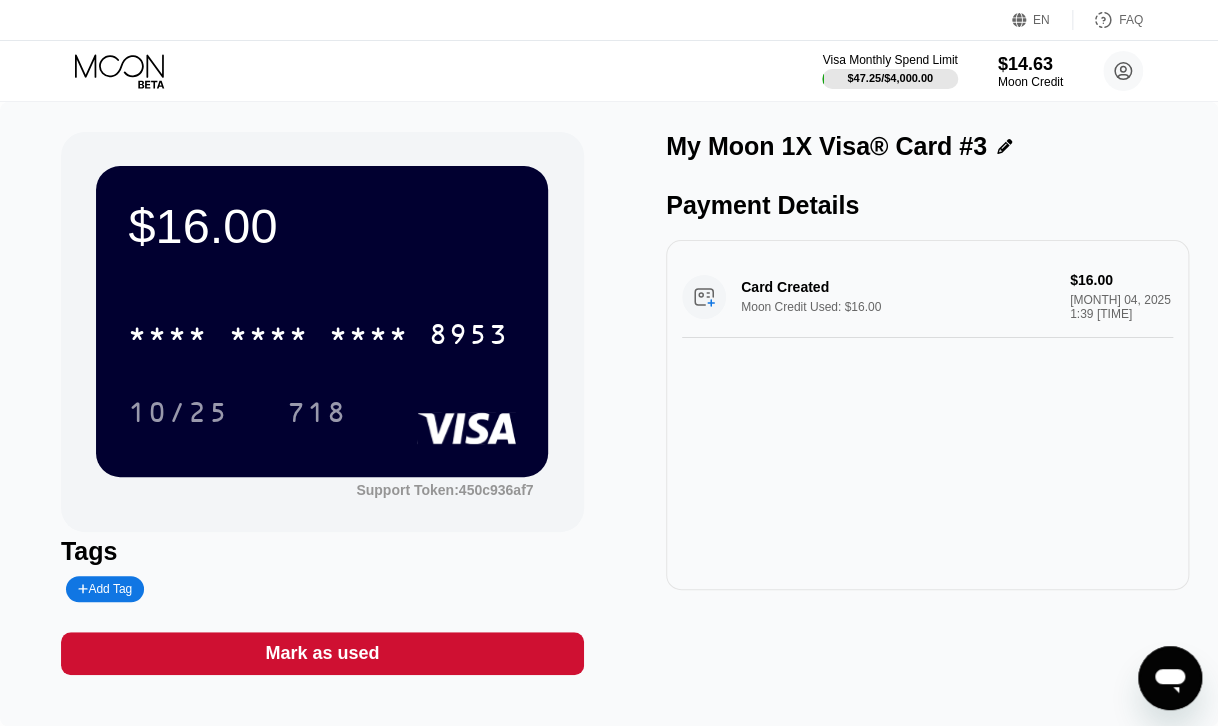 click on "$16.00 * * * * * * * * * * * * 8953 10/25 718 Support Token:  450c936af7" at bounding box center (322, 332) 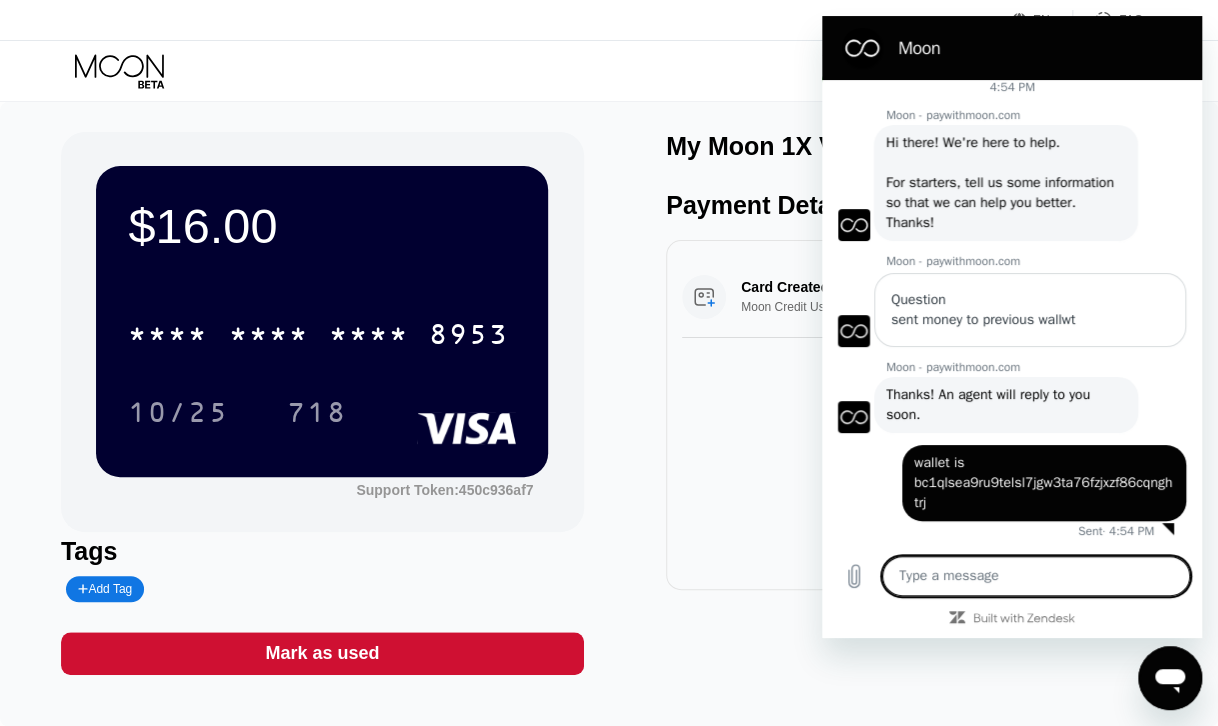 scroll, scrollTop: 0, scrollLeft: 0, axis: both 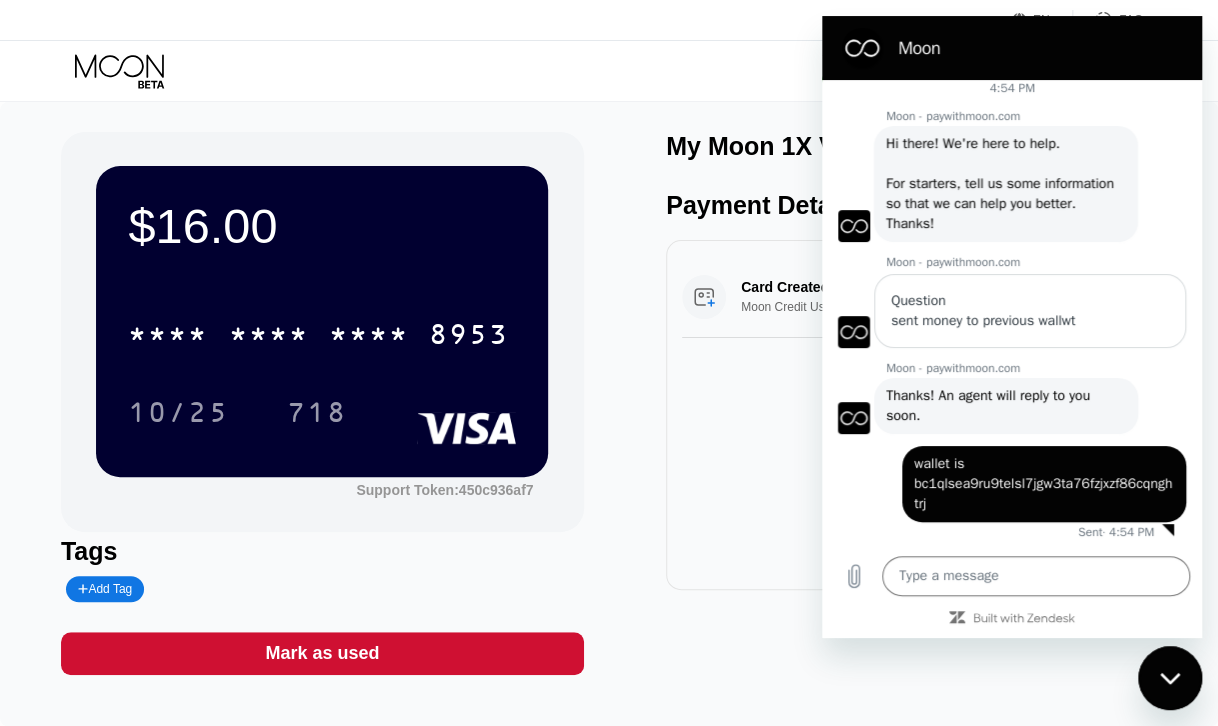 click at bounding box center [862, 48] 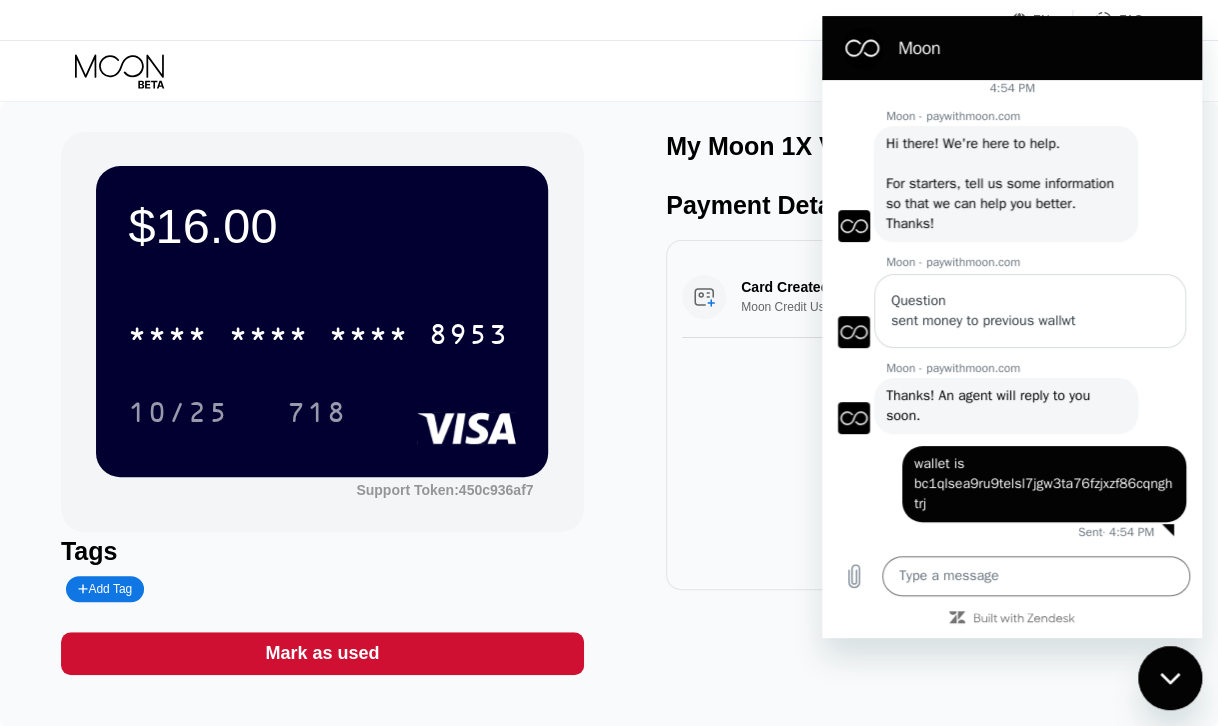 click on "$16.00 * * * * * * * * * * * * 8953 10/25 718 Support Token:  450c936af7 Tags  Add Tag Mark as used My [FIRST] 1X Visa® Card #3 Payment Details Card Created [FIRST] Credit Used: $16.00 $16.00 [MONTH] 04, 2025 1:39 [TIME]" at bounding box center (609, 414) 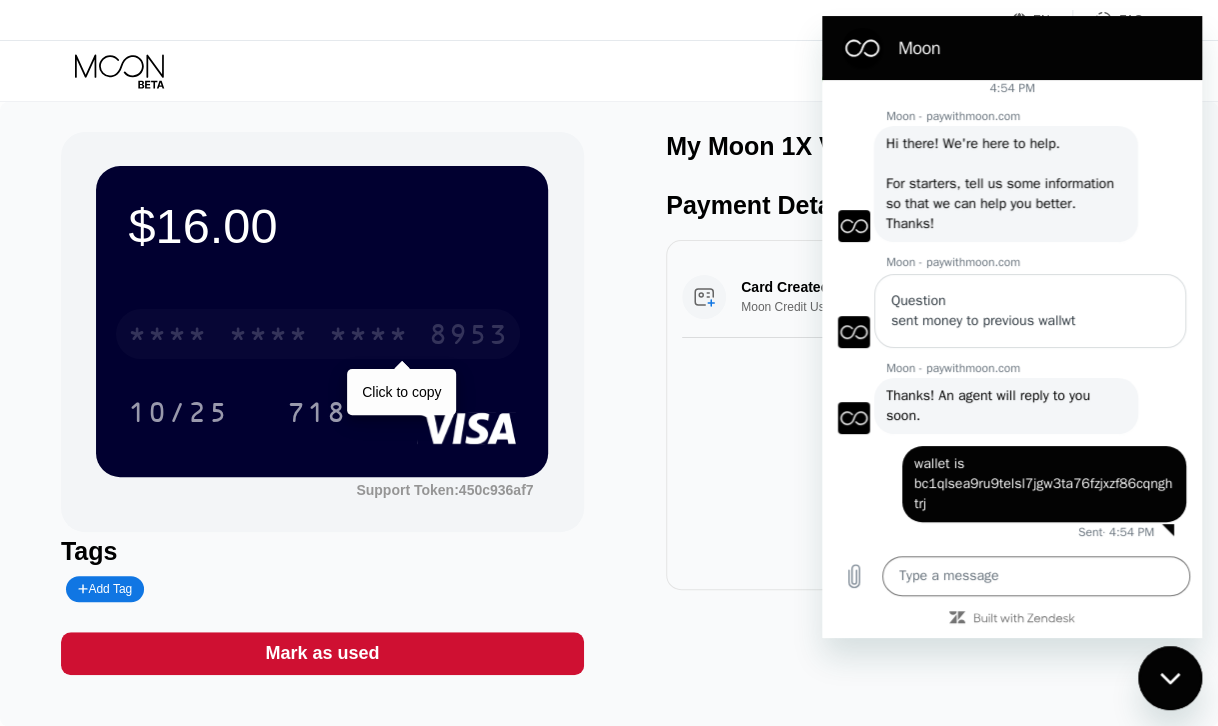 click on "* * * *" at bounding box center [368, 337] 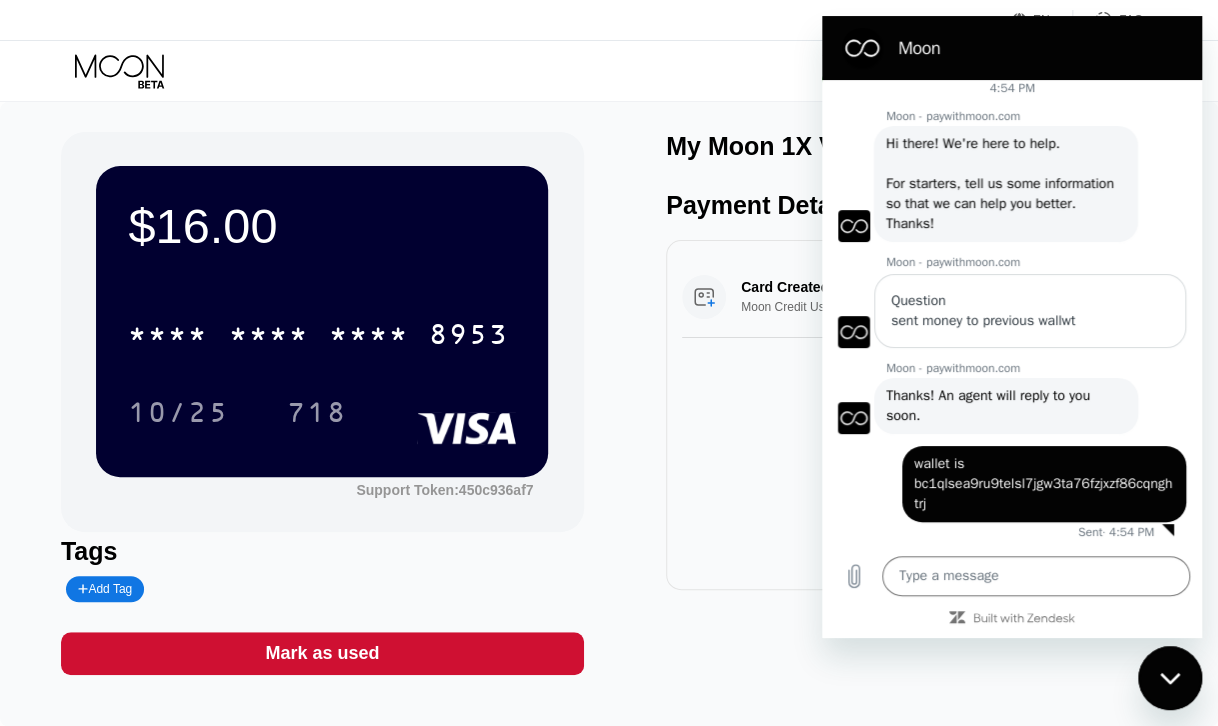click 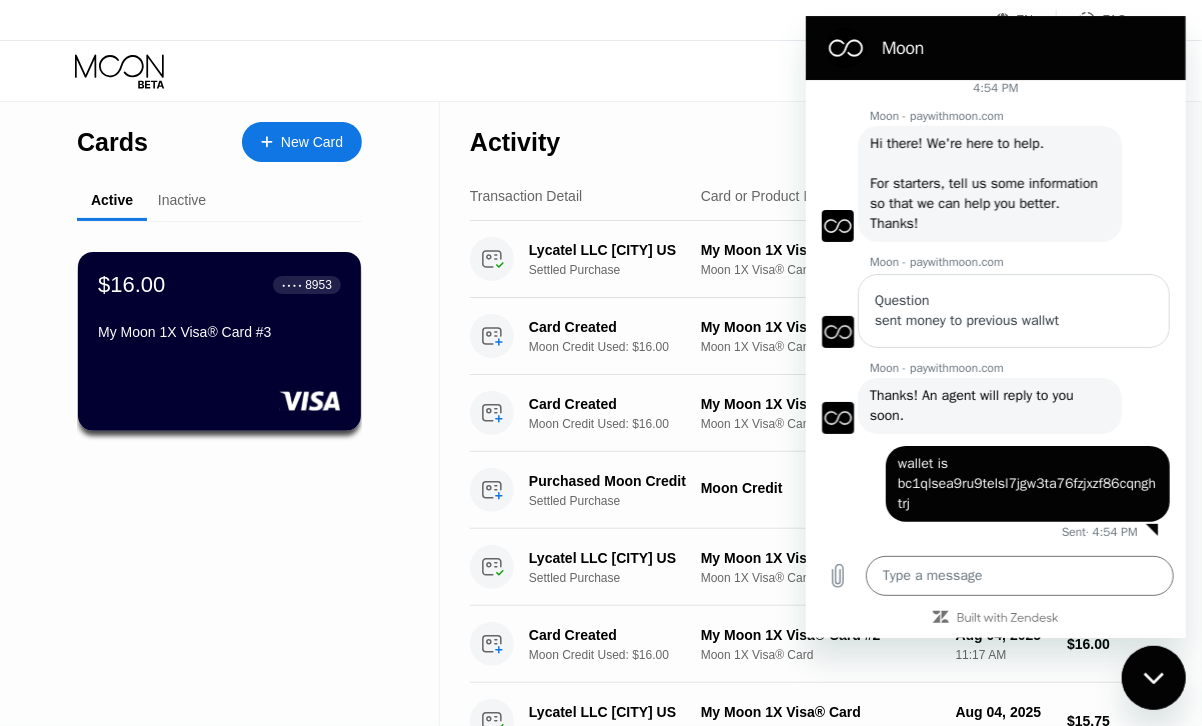click on "Visa [MONTH] Spend Limit $47.25 / $4,000.00 $14.63 [FIRST] Credit candylcandlesllc@gmail.com  Home Settings Support Careers About Us Log out Privacy policy Terms" at bounding box center (601, 71) 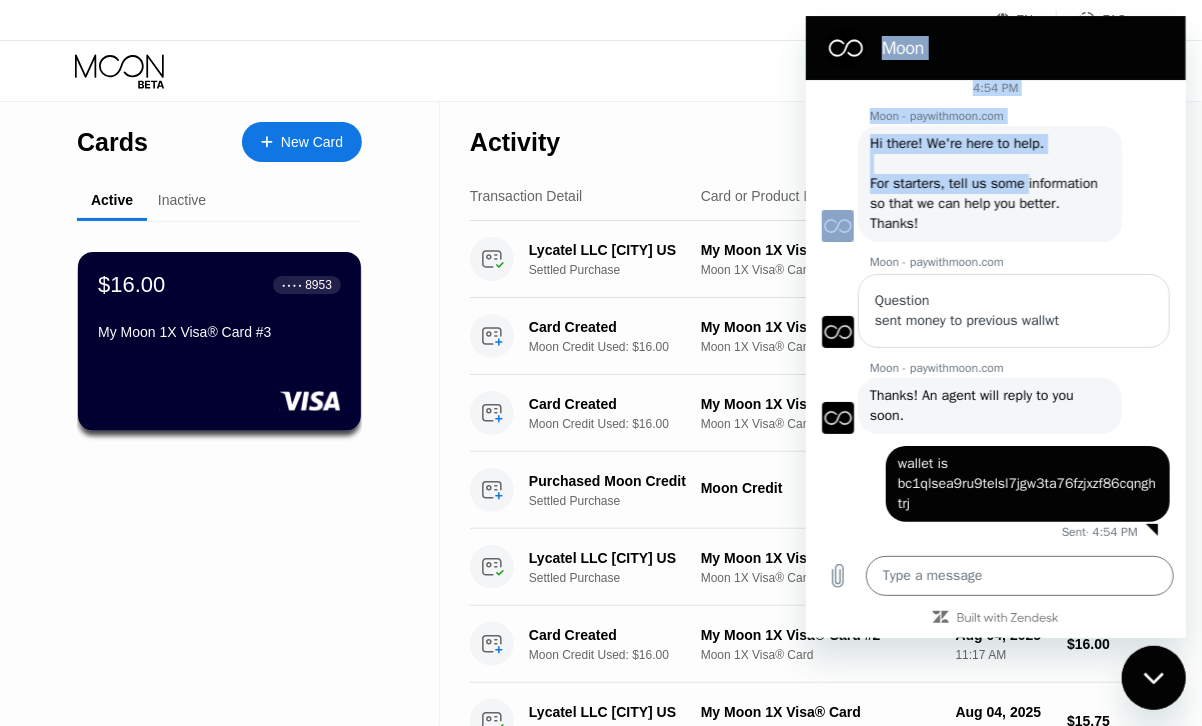 drag, startPoint x: 876, startPoint y: 60, endPoint x: 863, endPoint y: 222, distance: 162.52077 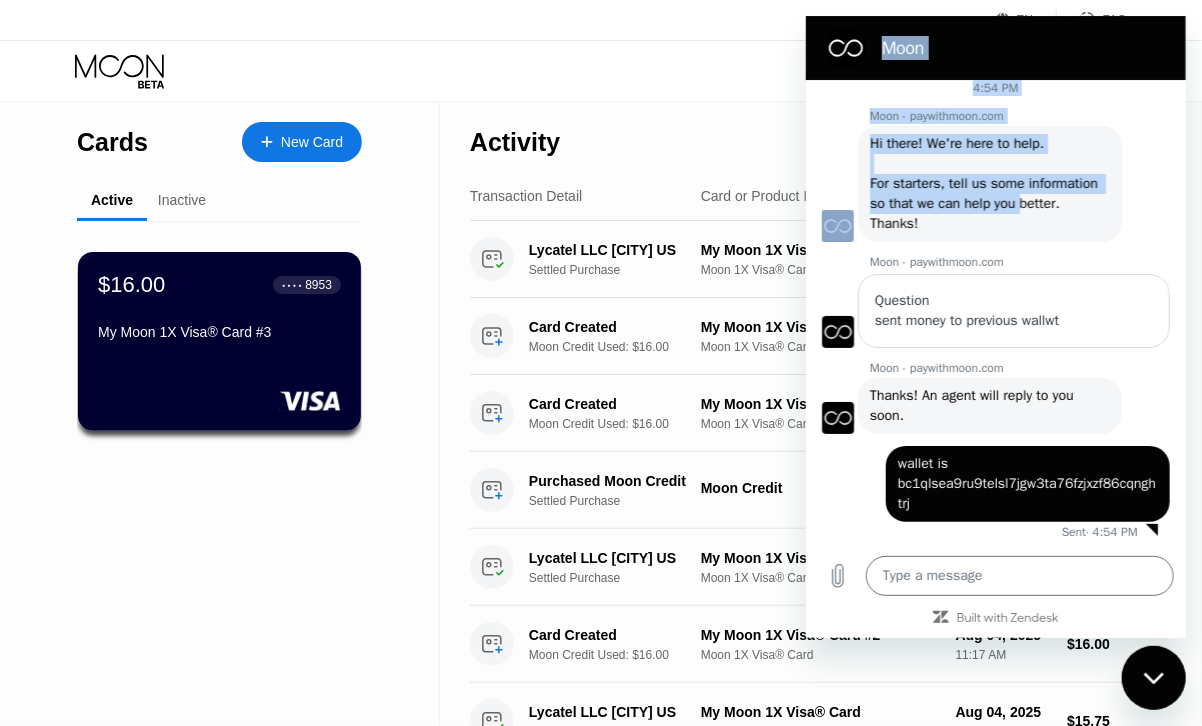 click on "Moon" at bounding box center [991, 48] 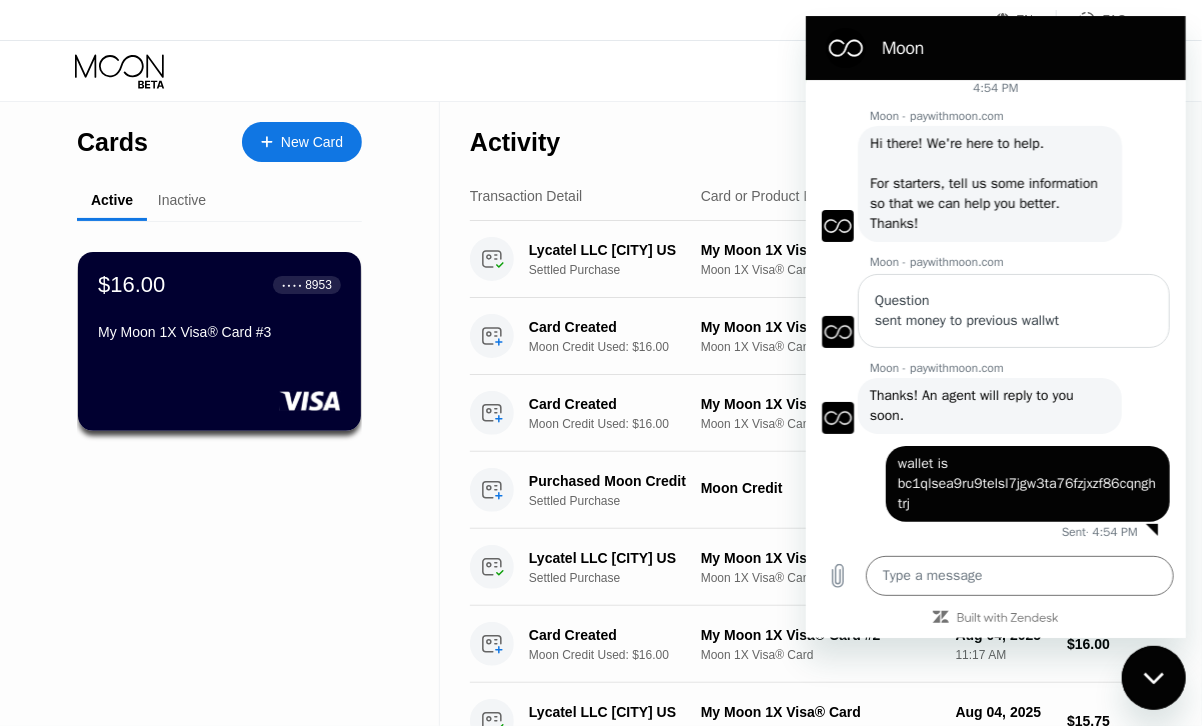 click on "EN Language Select an item Save FAQ" at bounding box center [601, 20] 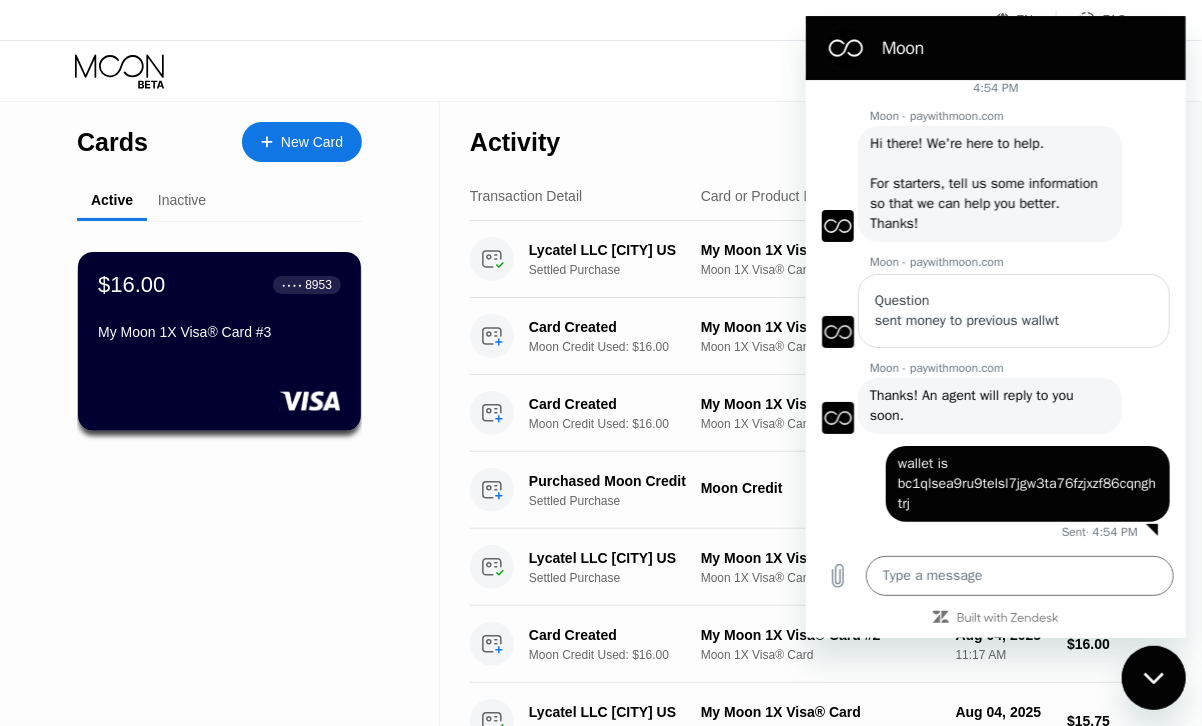 click 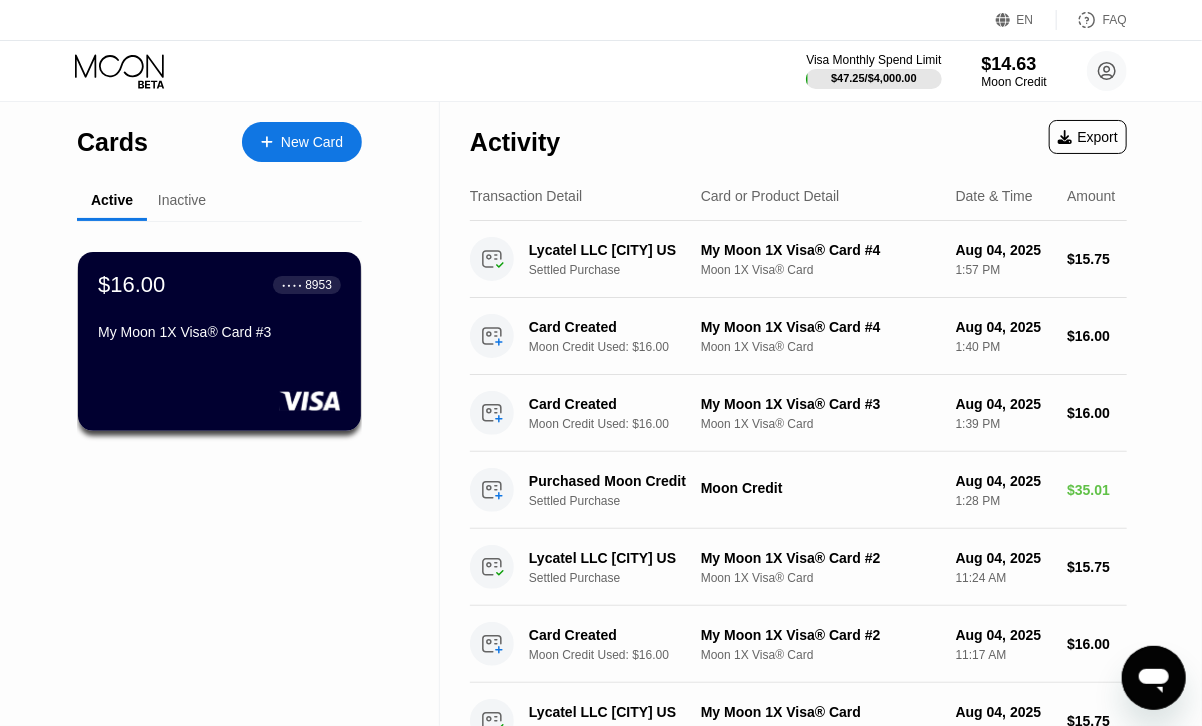 scroll, scrollTop: 13, scrollLeft: 0, axis: vertical 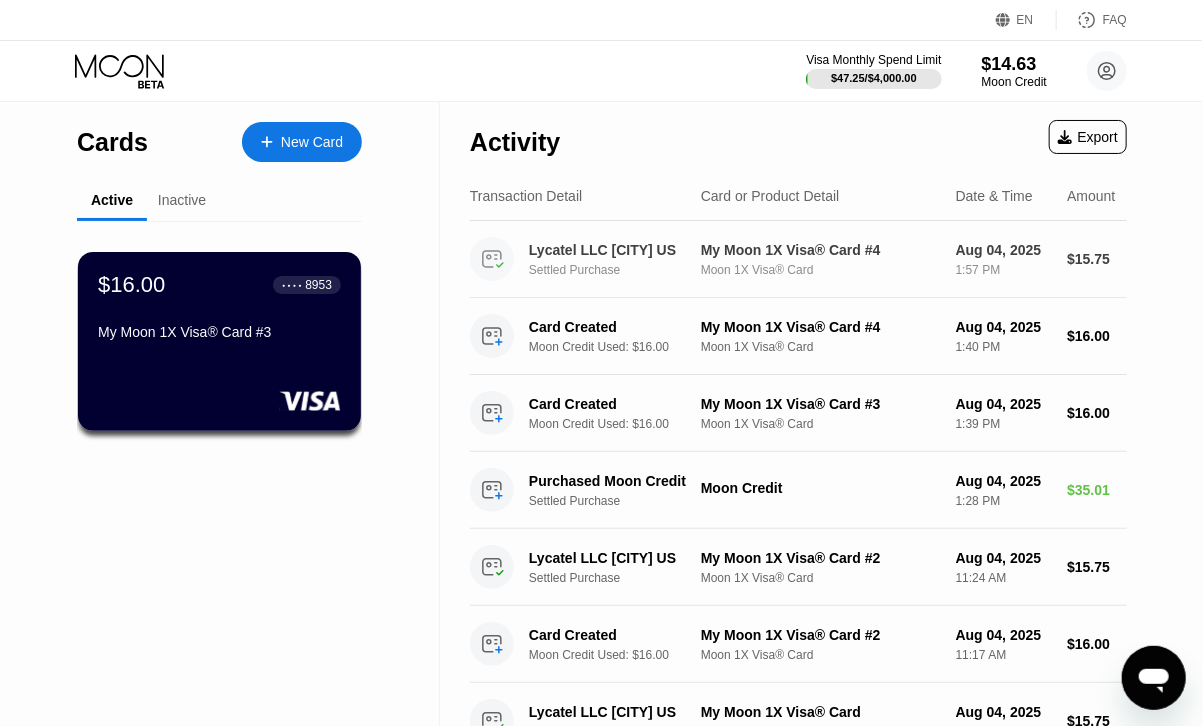 click on "1:57 PM" at bounding box center (1004, 270) 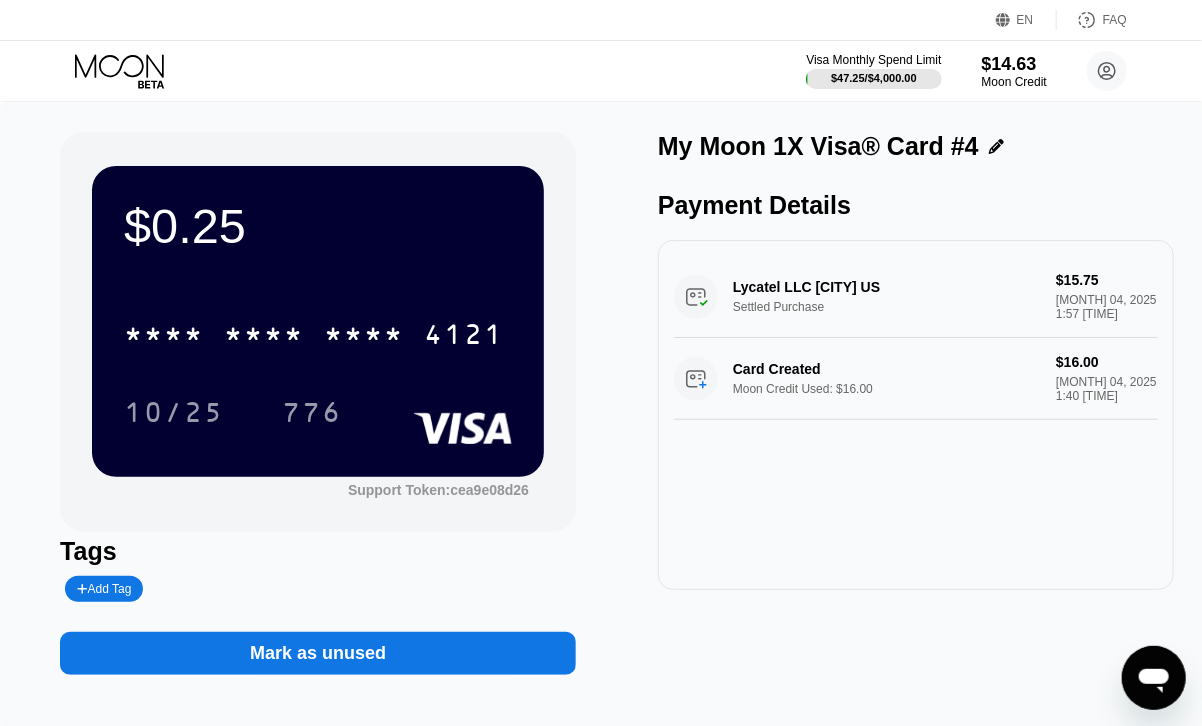 click 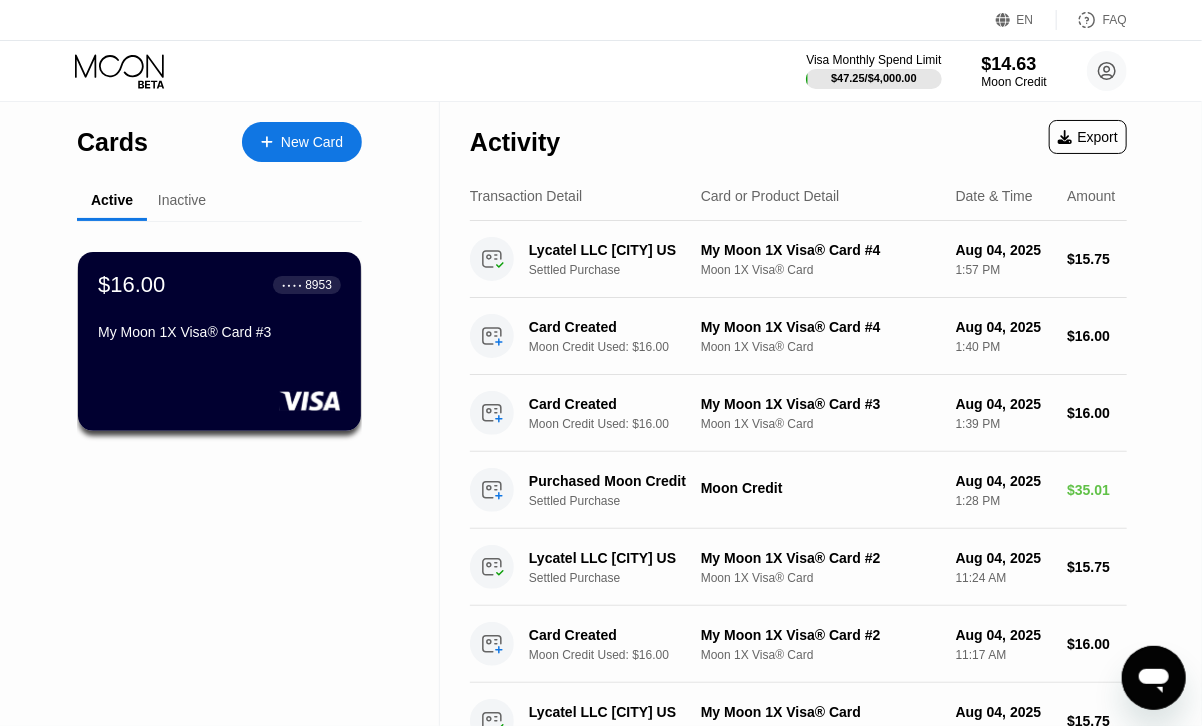 type on "x" 